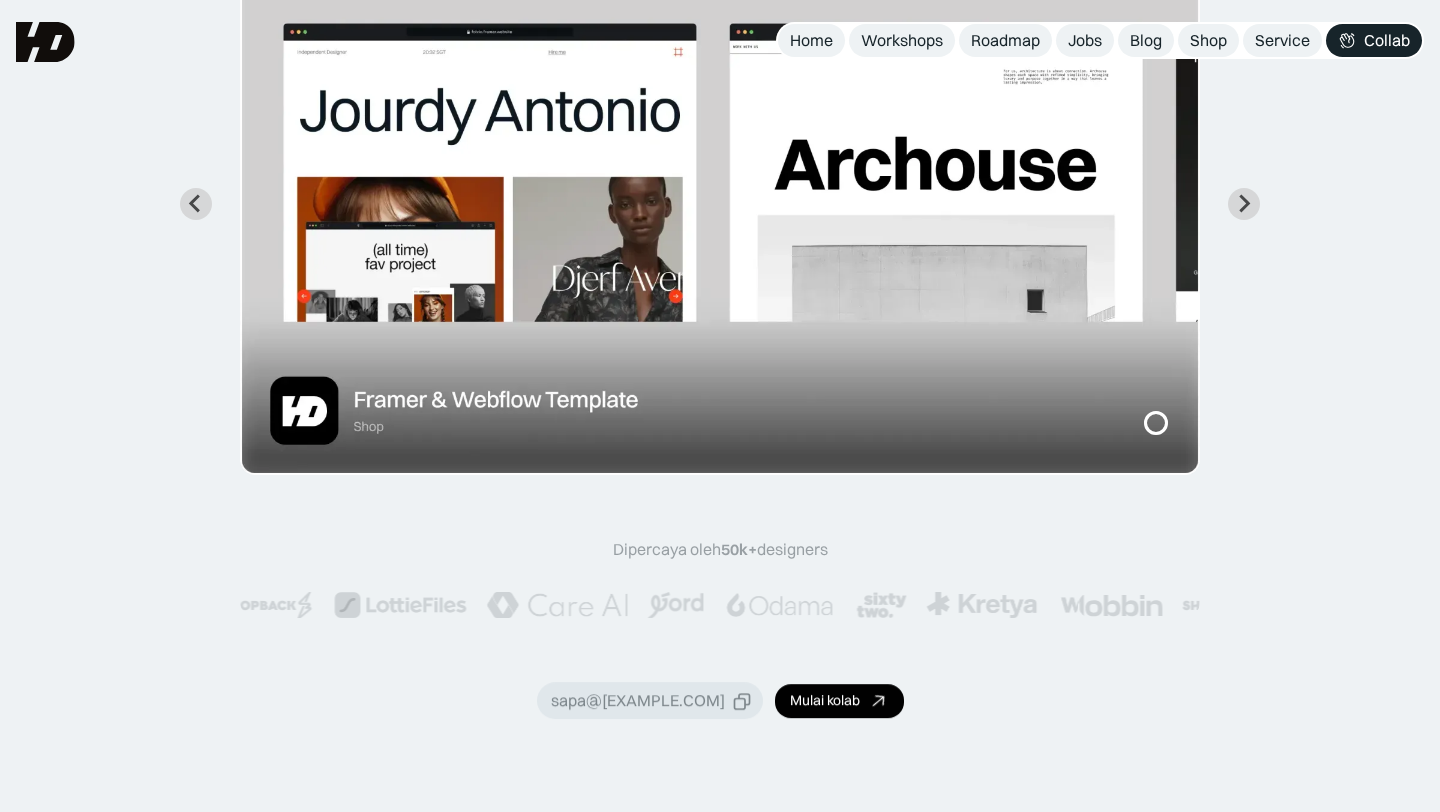 scroll, scrollTop: 0, scrollLeft: 0, axis: both 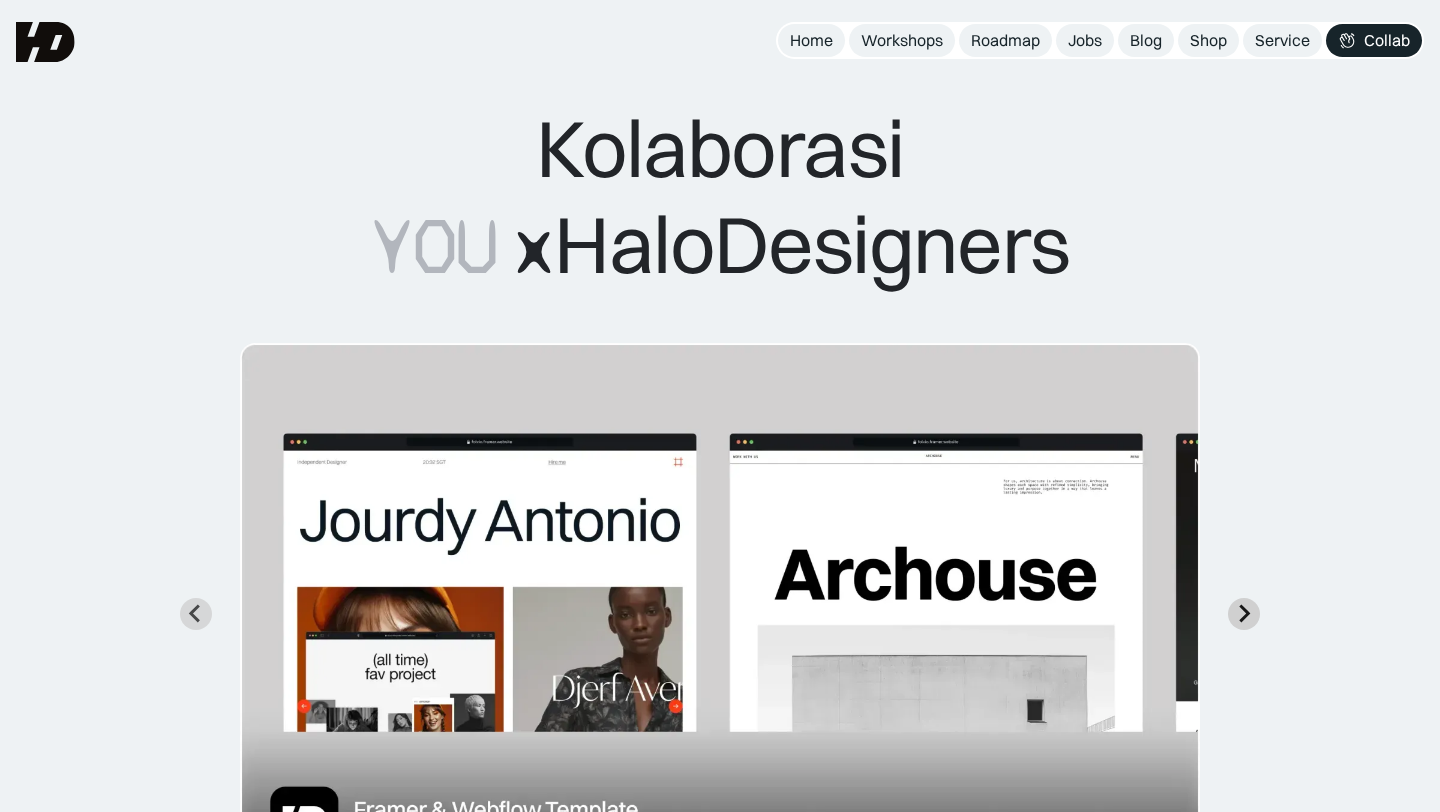click at bounding box center [1244, 614] 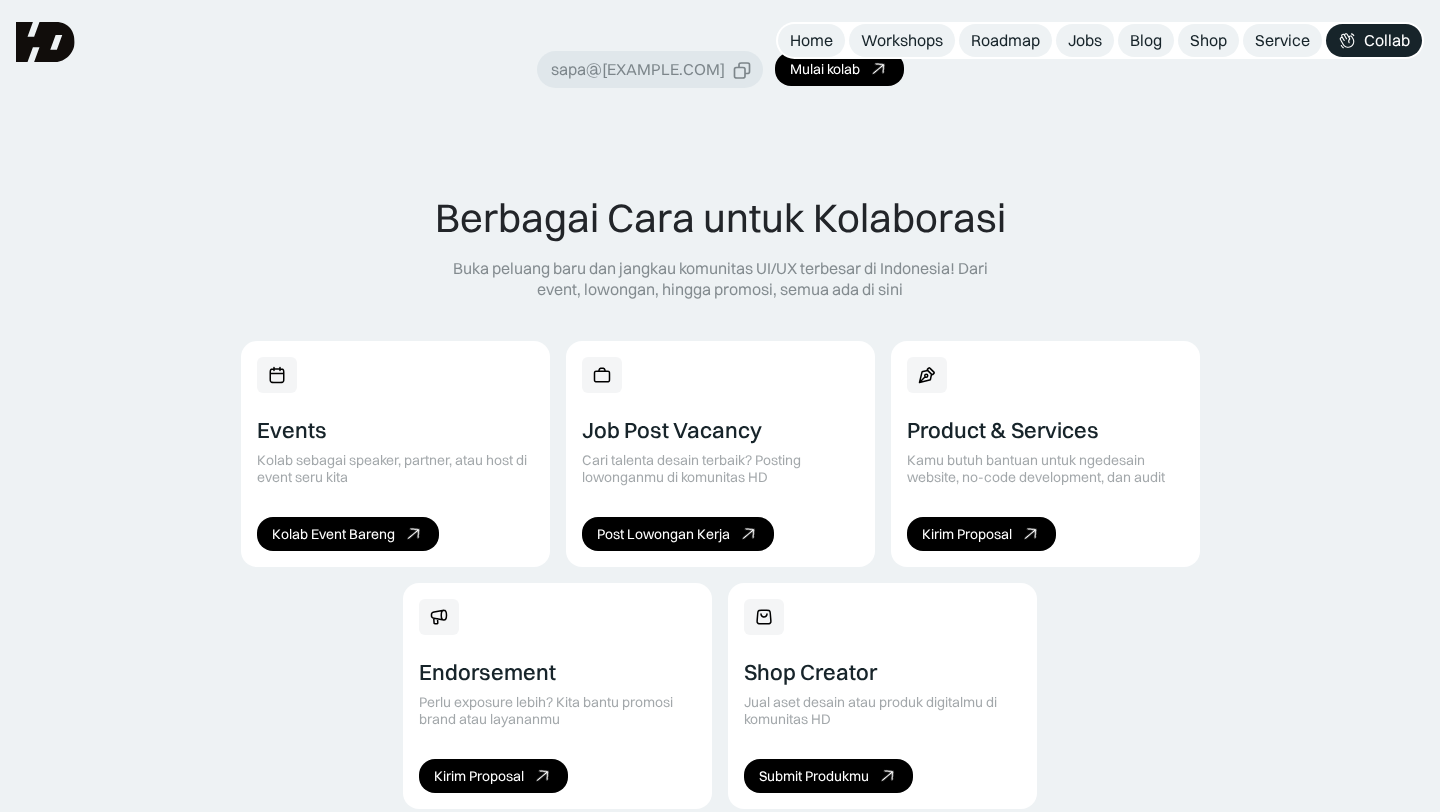 scroll, scrollTop: 770, scrollLeft: 0, axis: vertical 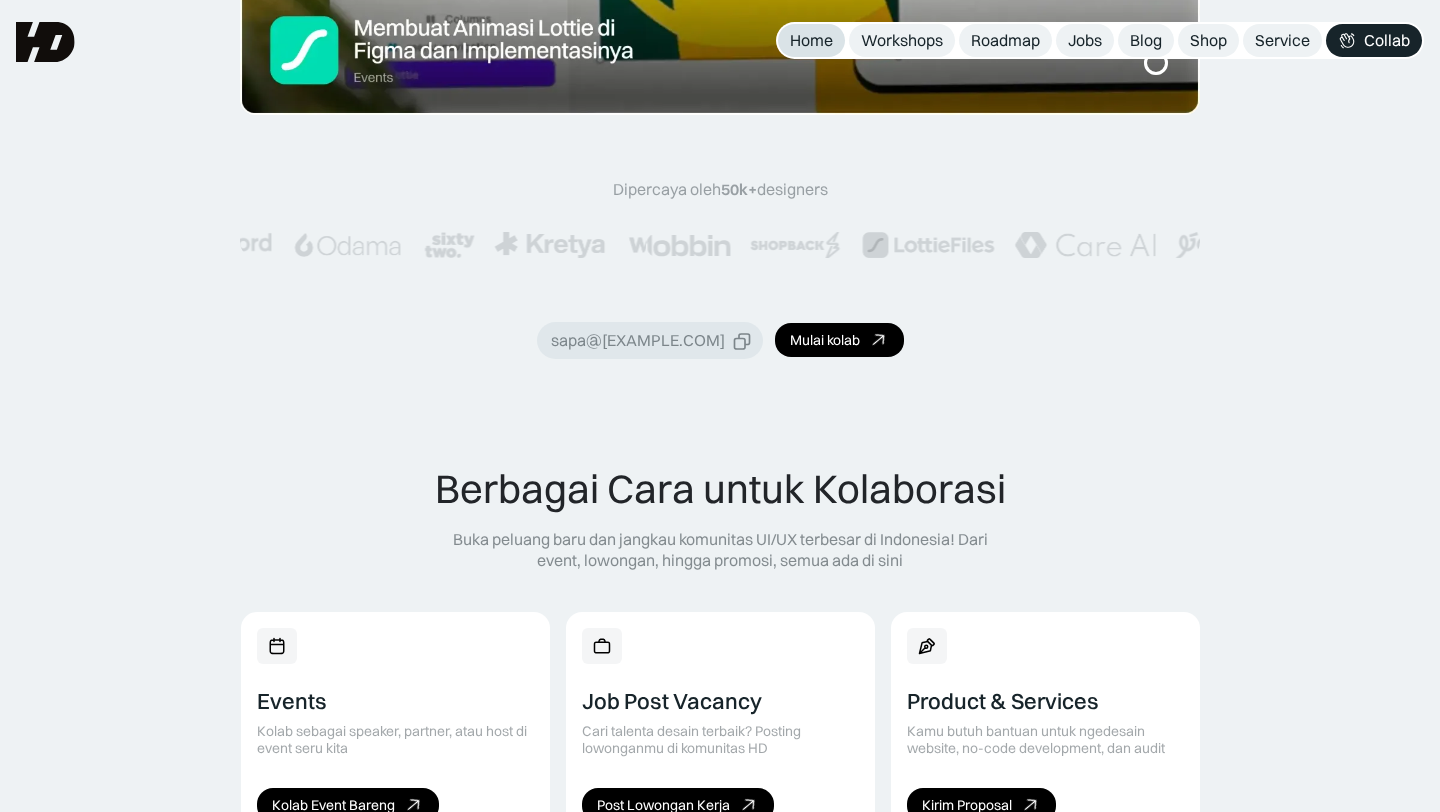 click on "Home" at bounding box center [811, 40] 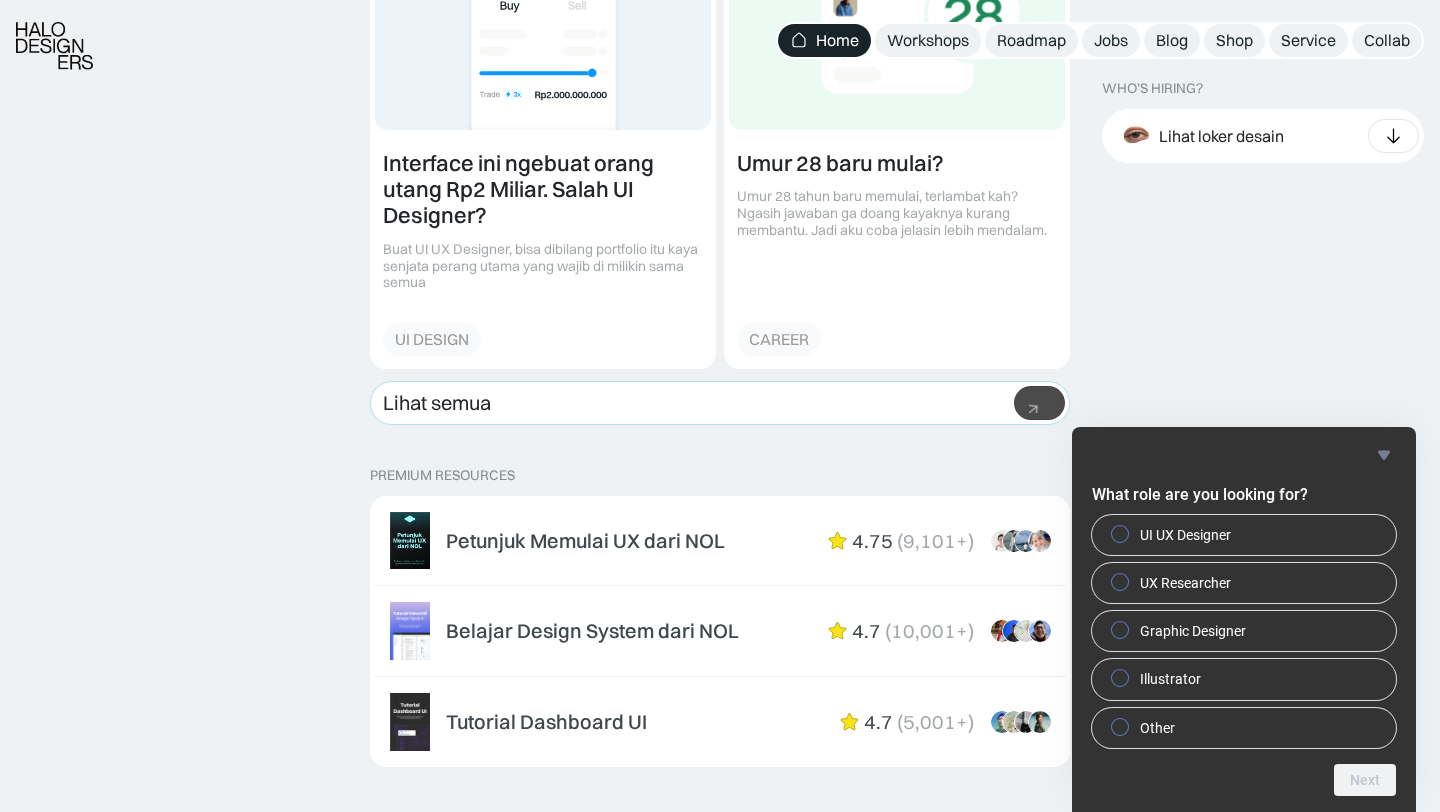scroll, scrollTop: 2797, scrollLeft: 0, axis: vertical 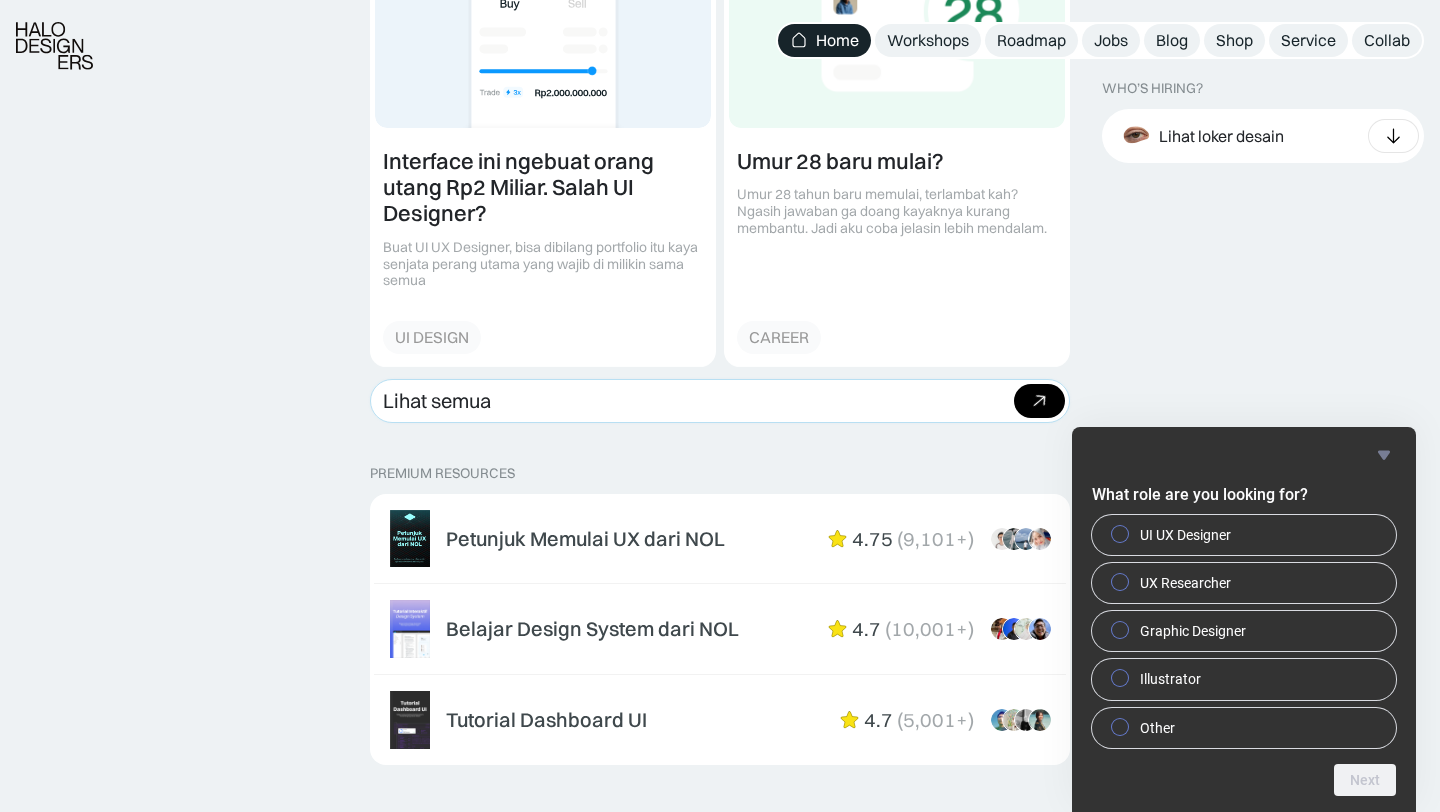 click on "Lihat semua Beli bundle Hemat Rp706.001 Rp5,206,000 Rp4.499.999 Beli paket" at bounding box center (720, 401) 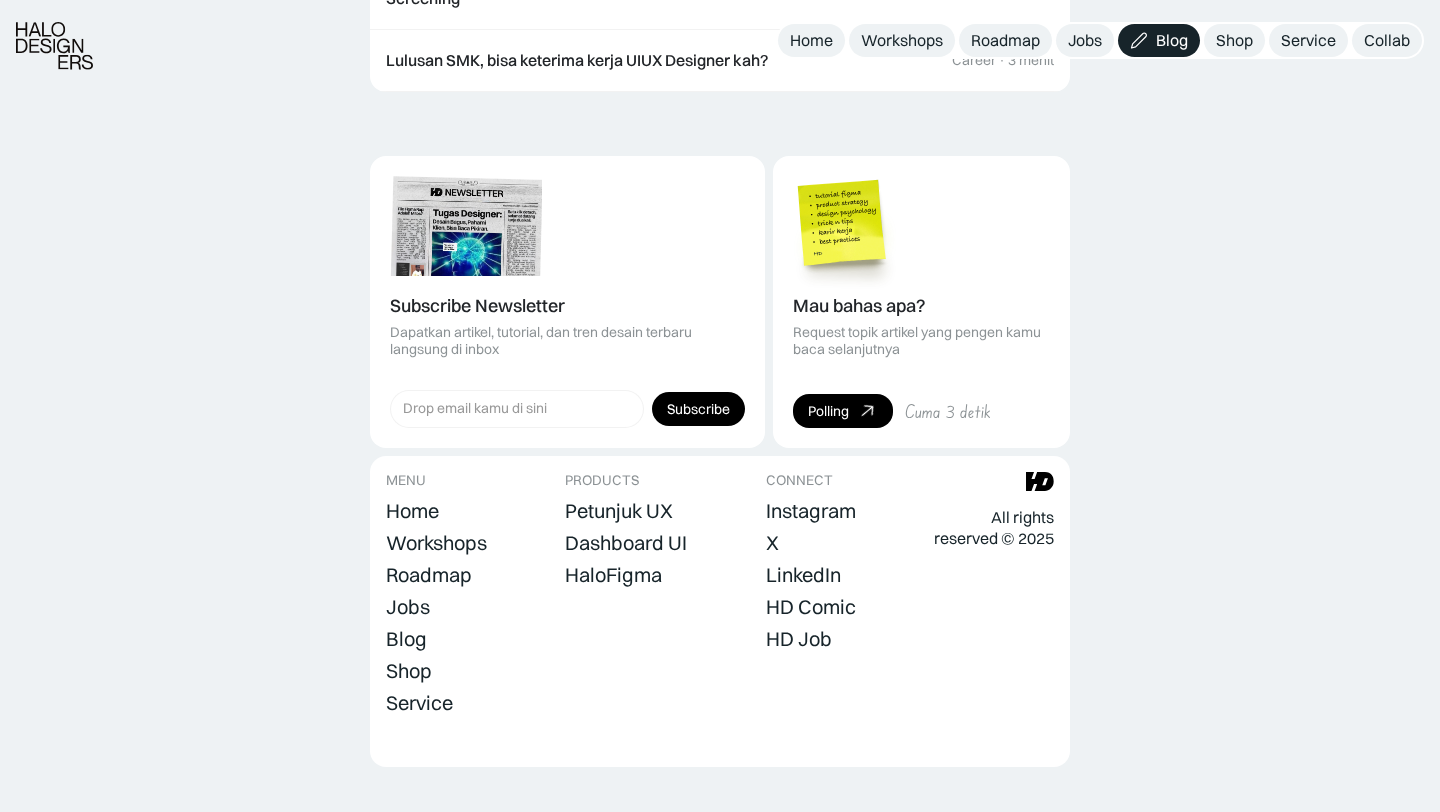 scroll, scrollTop: 2687, scrollLeft: 0, axis: vertical 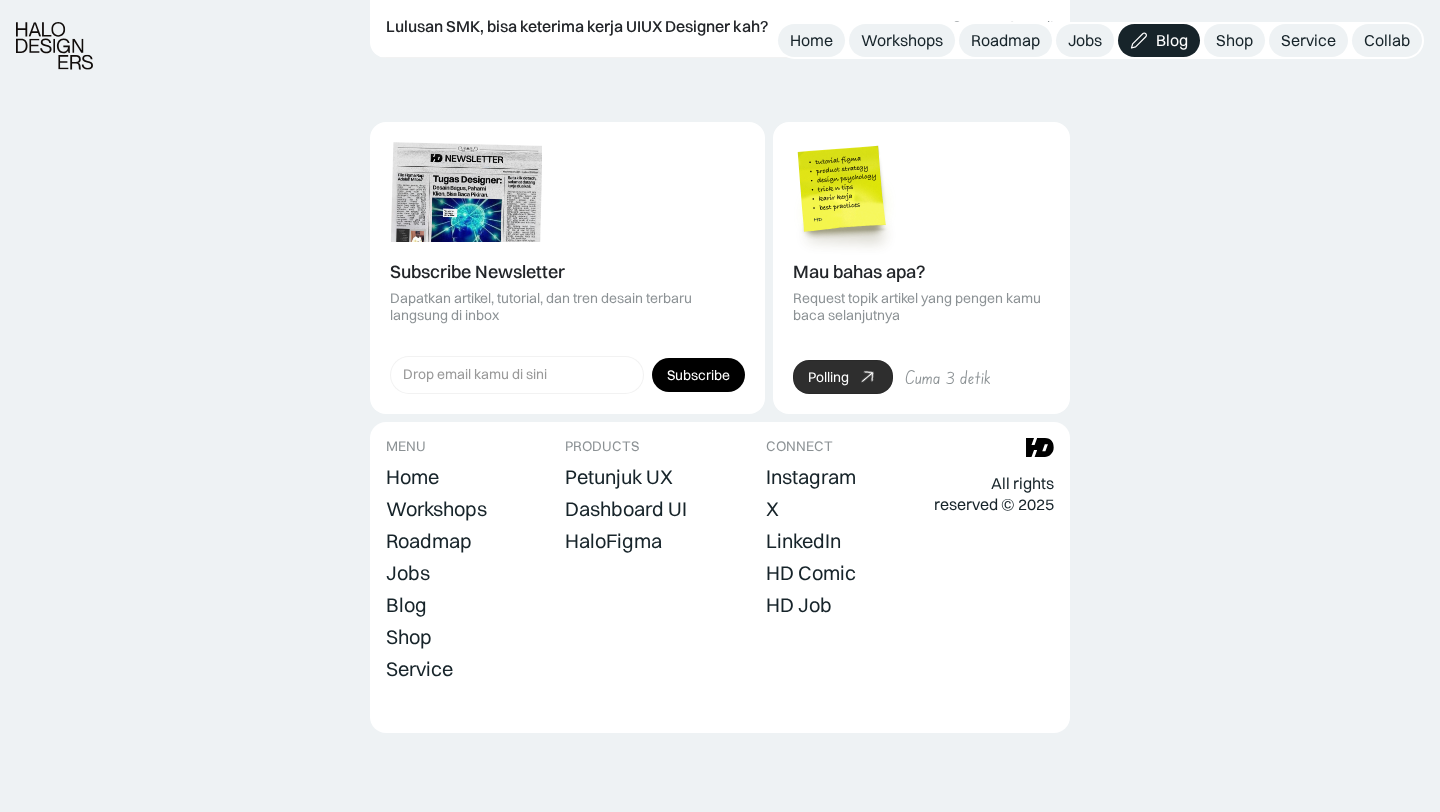 click on "Polling" at bounding box center (828, 377) 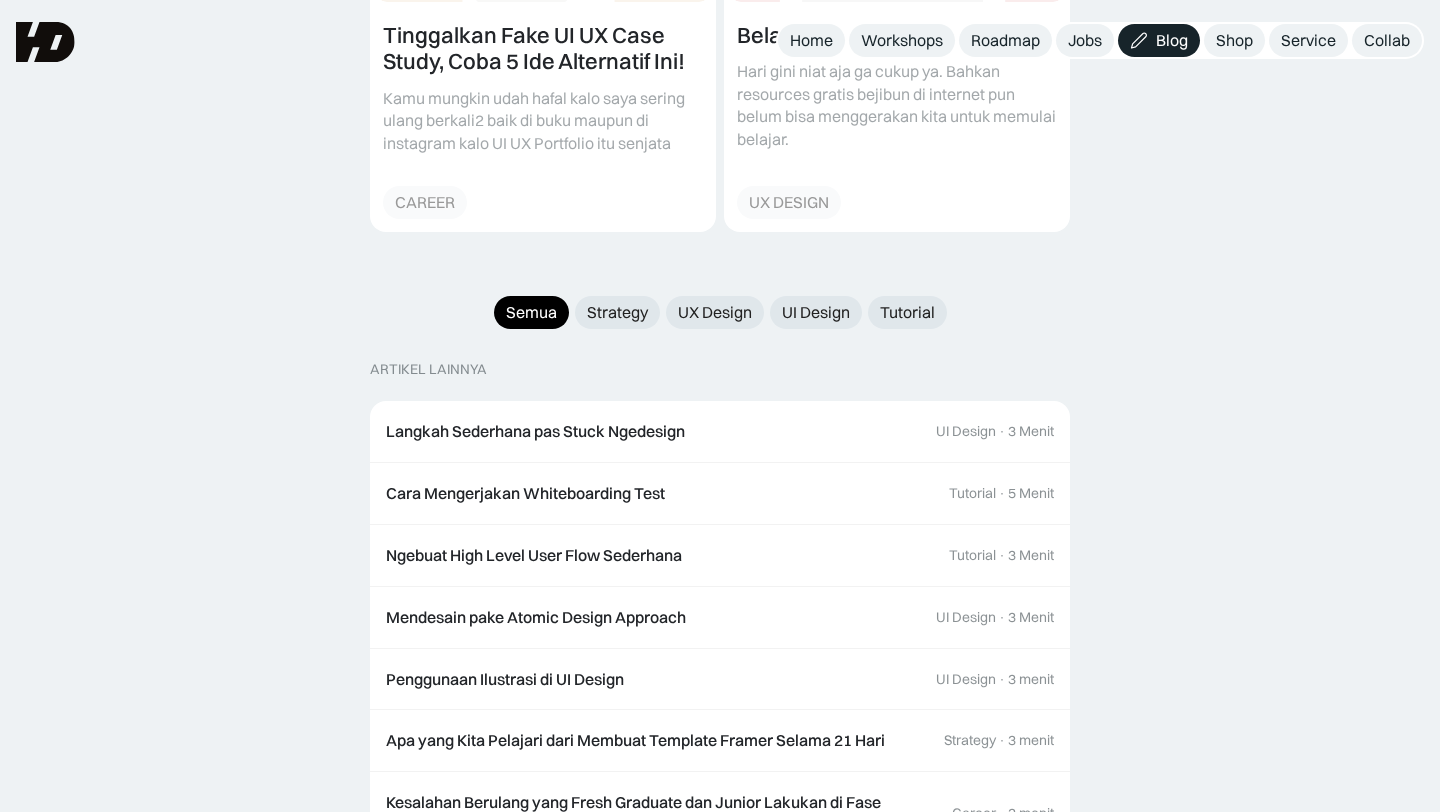 scroll, scrollTop: 1825, scrollLeft: 0, axis: vertical 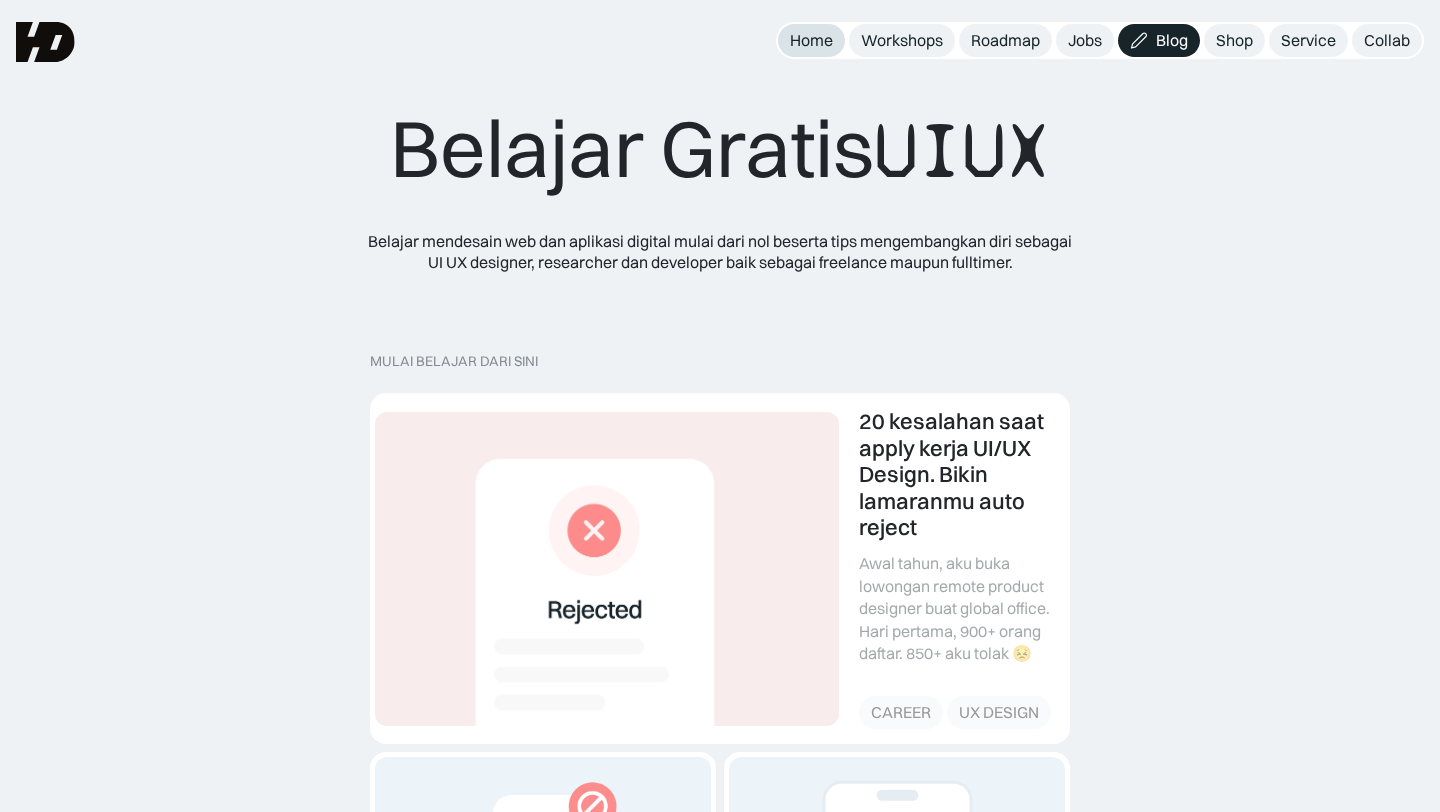 click on "Home" at bounding box center (811, 40) 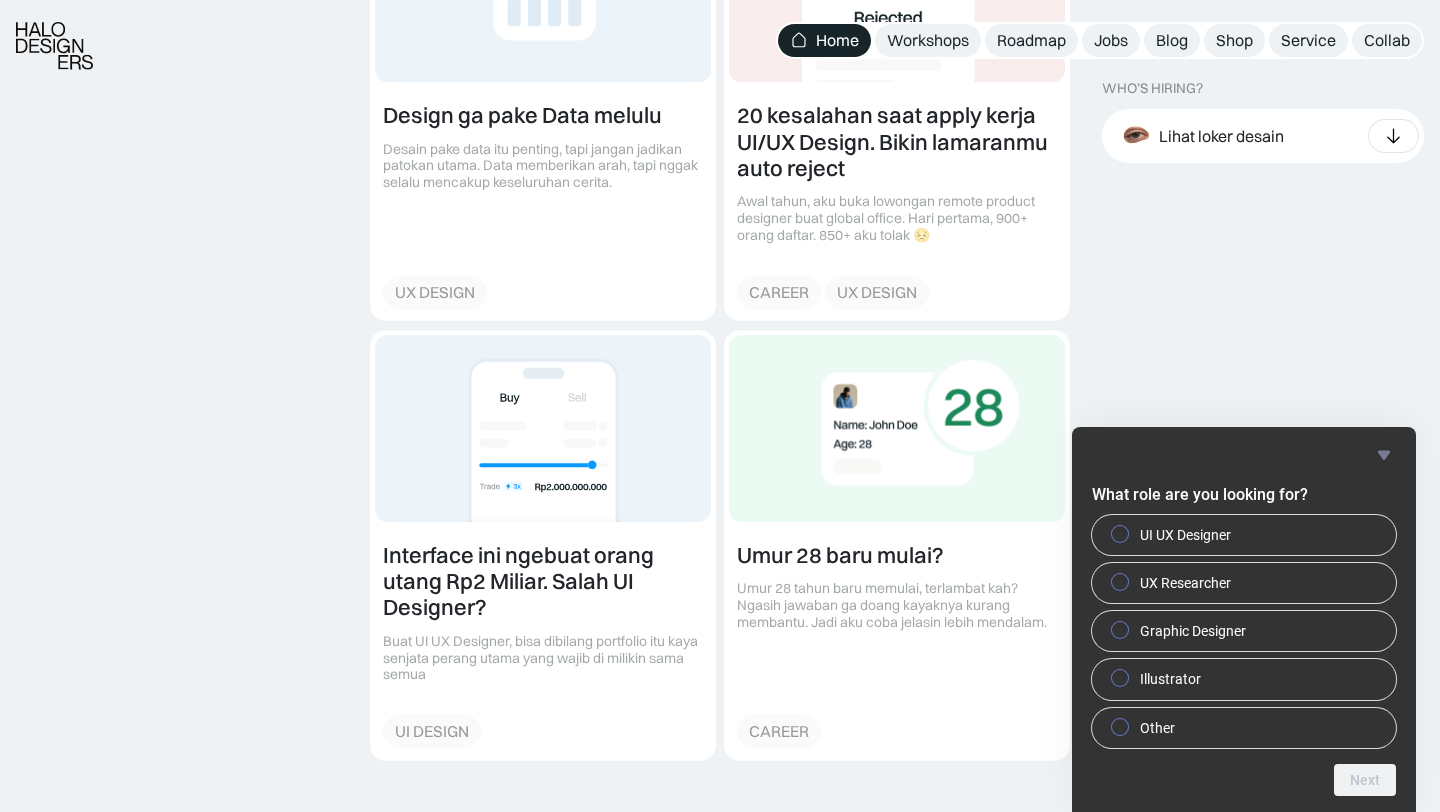 scroll, scrollTop: 2420, scrollLeft: 0, axis: vertical 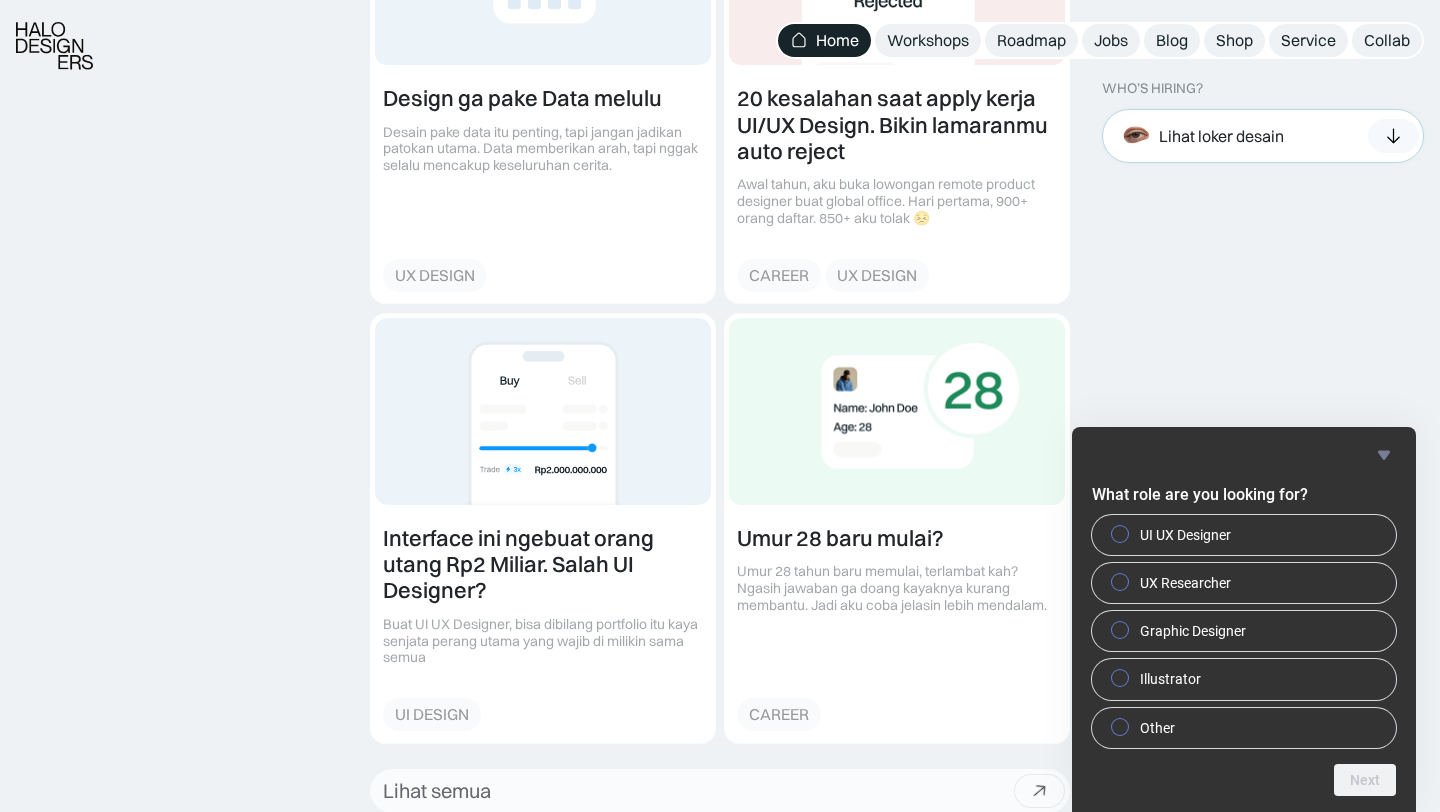 click at bounding box center [1137, 136] 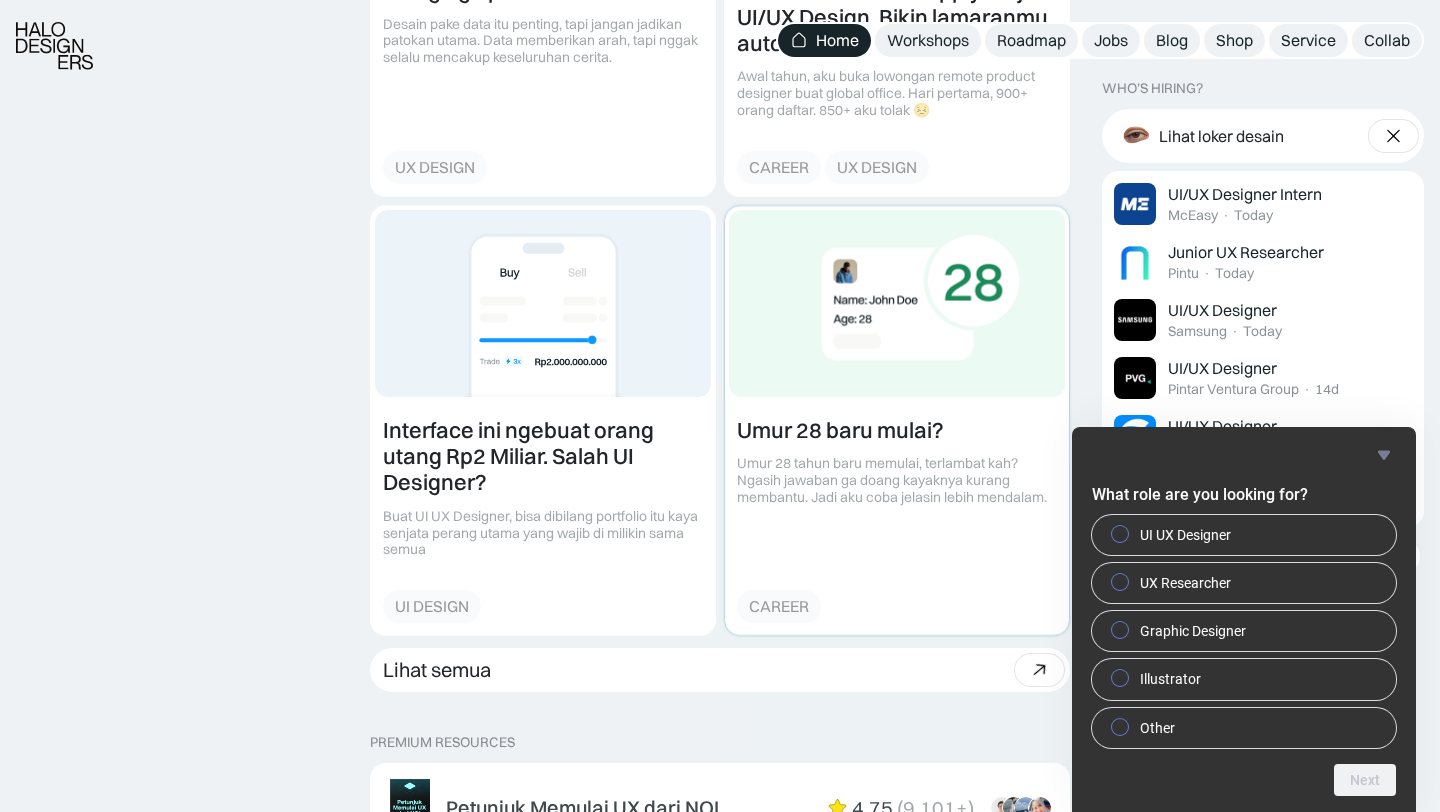 scroll, scrollTop: 2642, scrollLeft: 0, axis: vertical 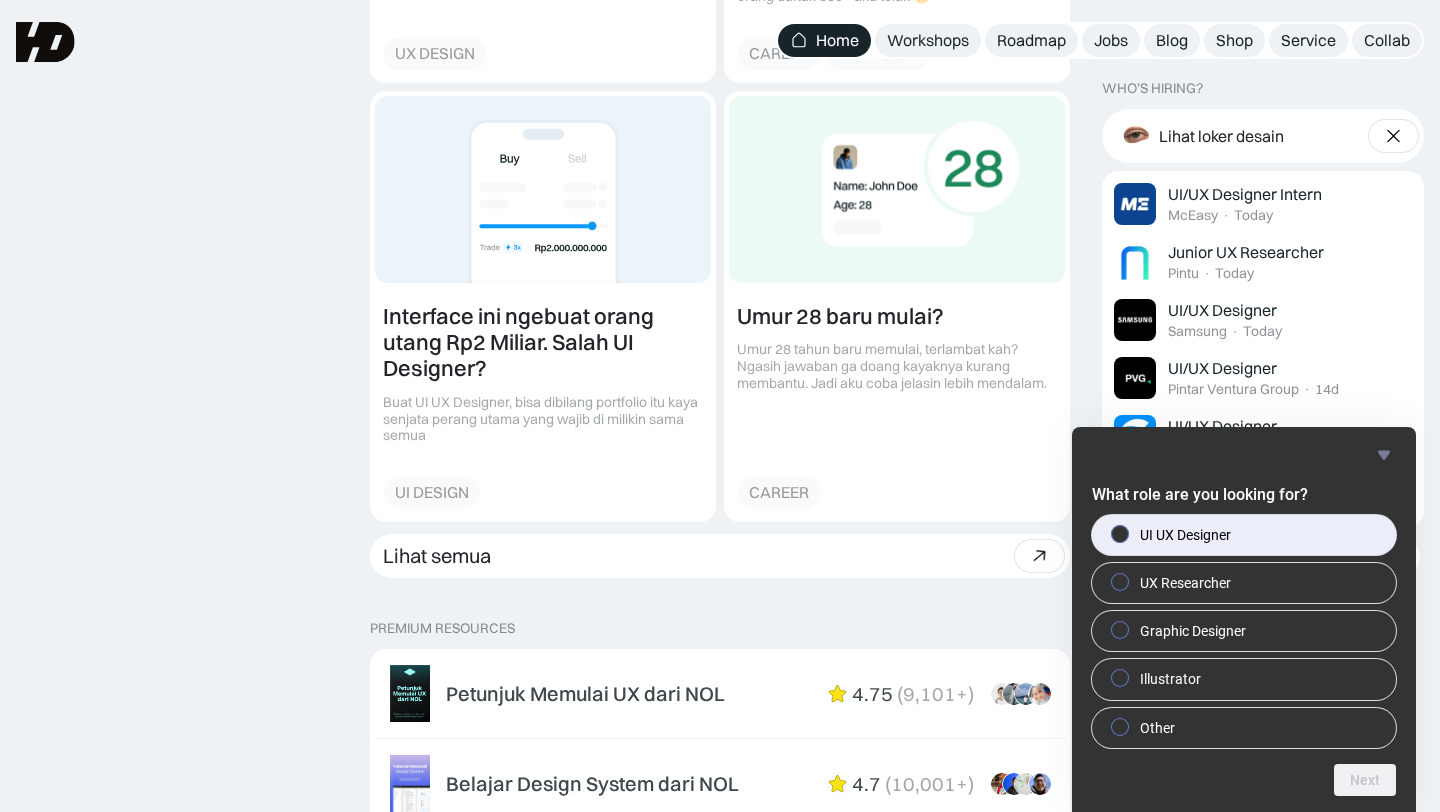 click on "UI UX Designer" at bounding box center (1244, 535) 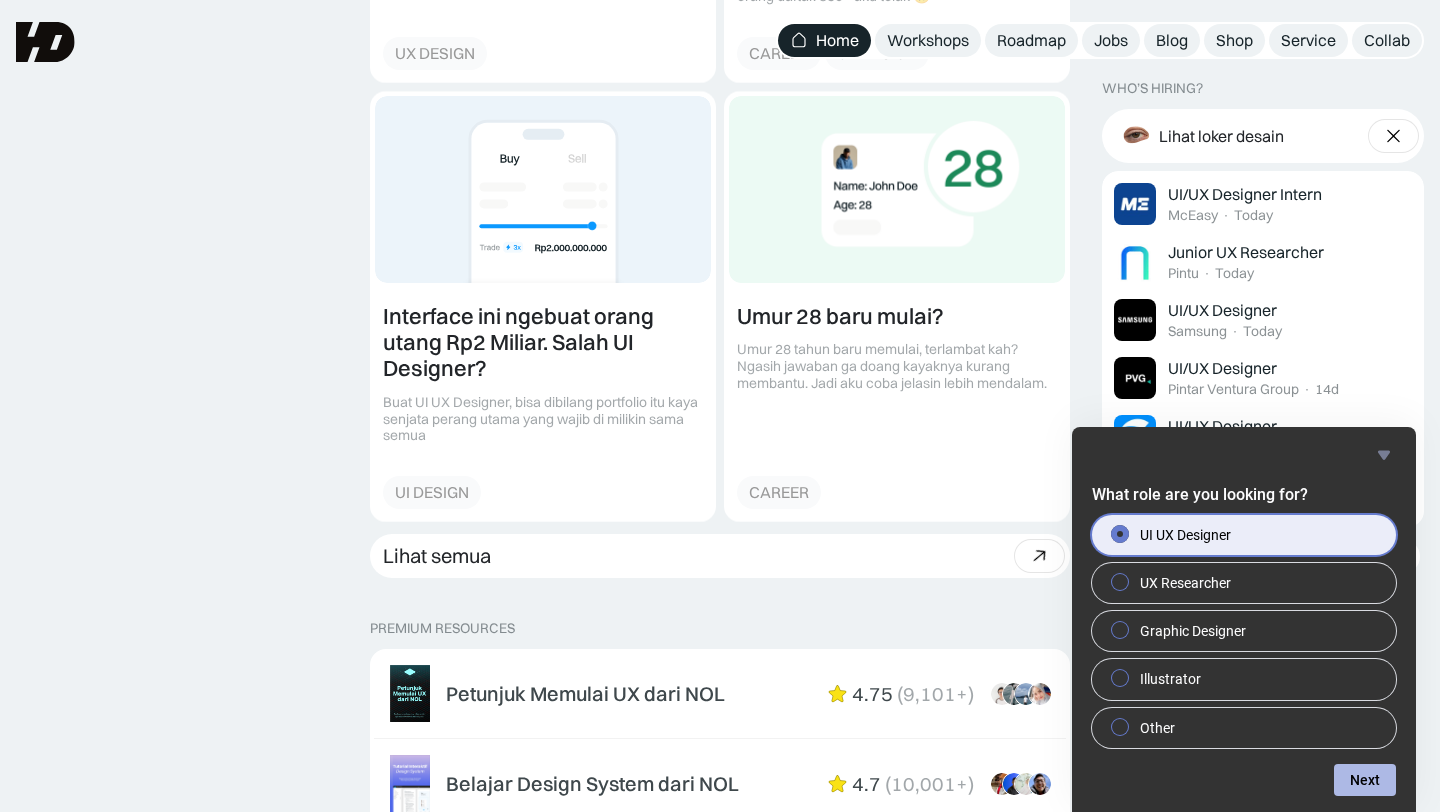 click on "Next" at bounding box center (1365, 780) 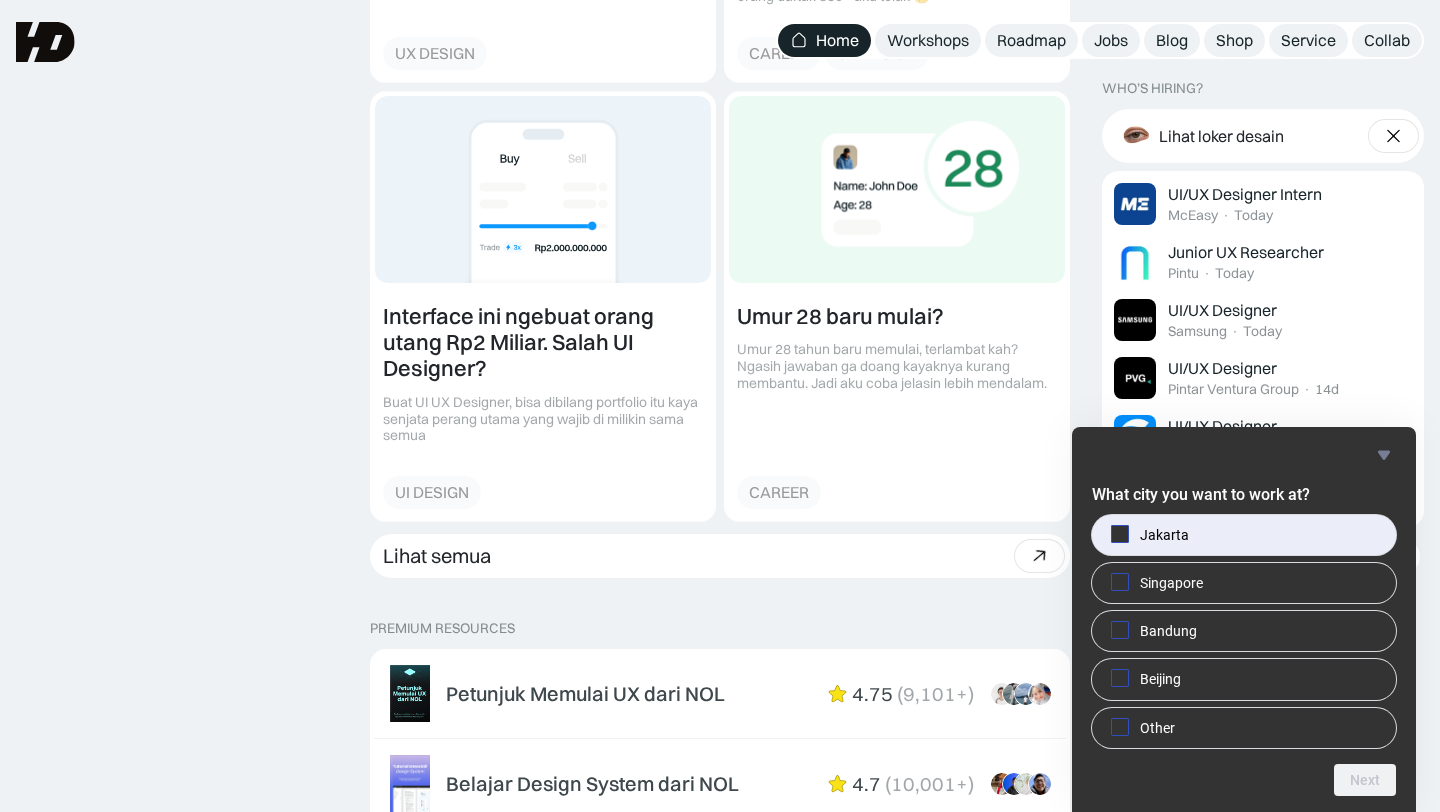 click on "Jakarta" at bounding box center [1244, 535] 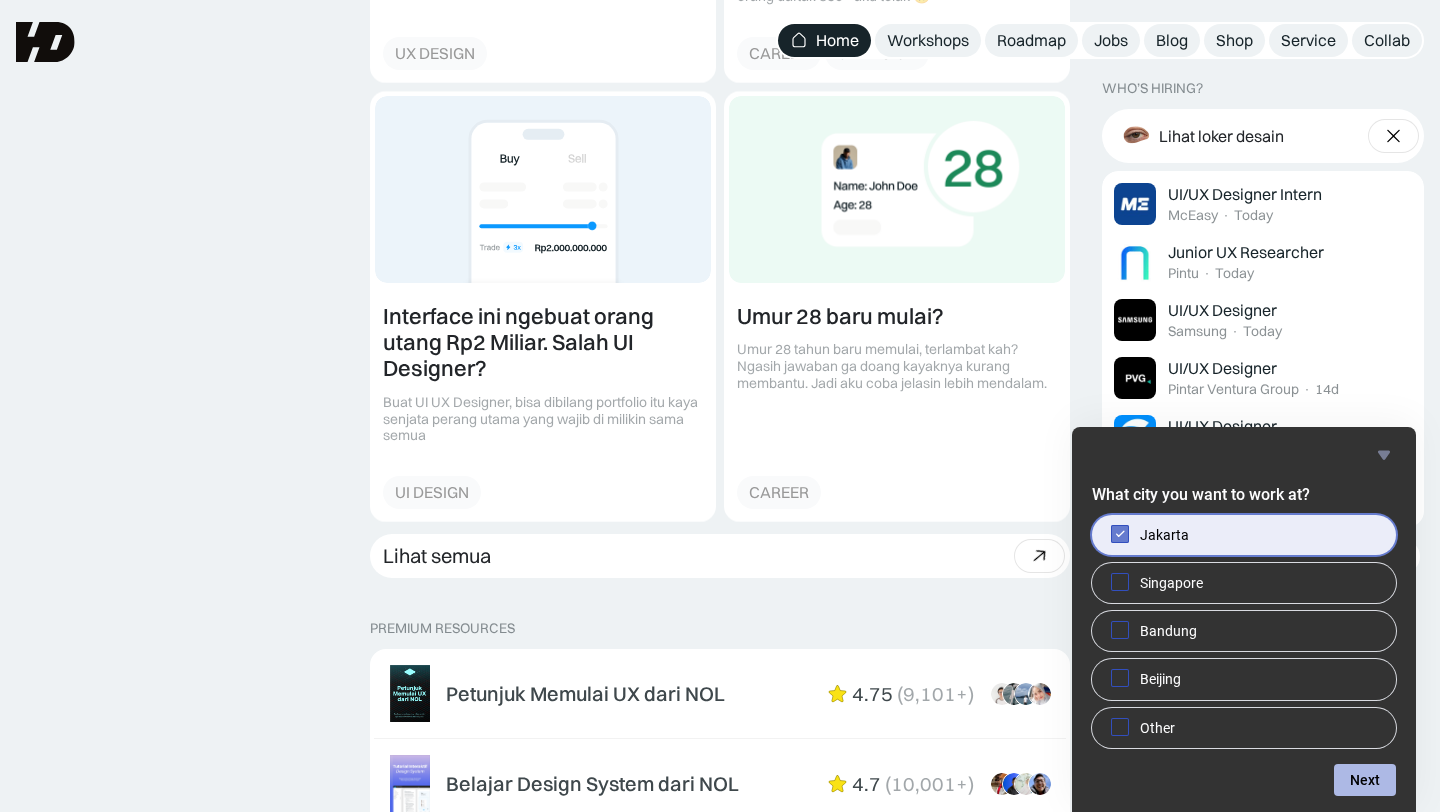 click on "Next" at bounding box center (1365, 780) 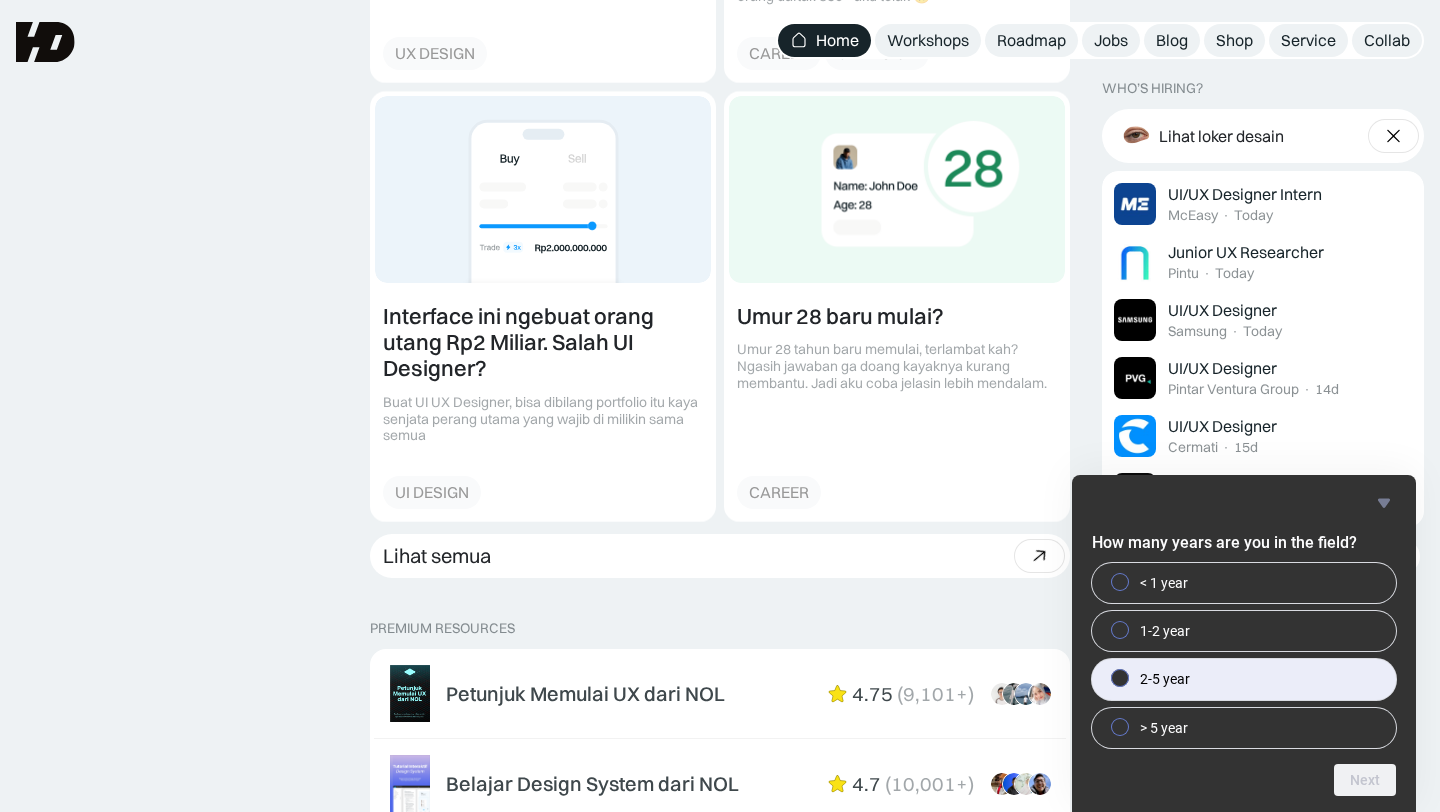 click on "2-5 year" at bounding box center [1244, 679] 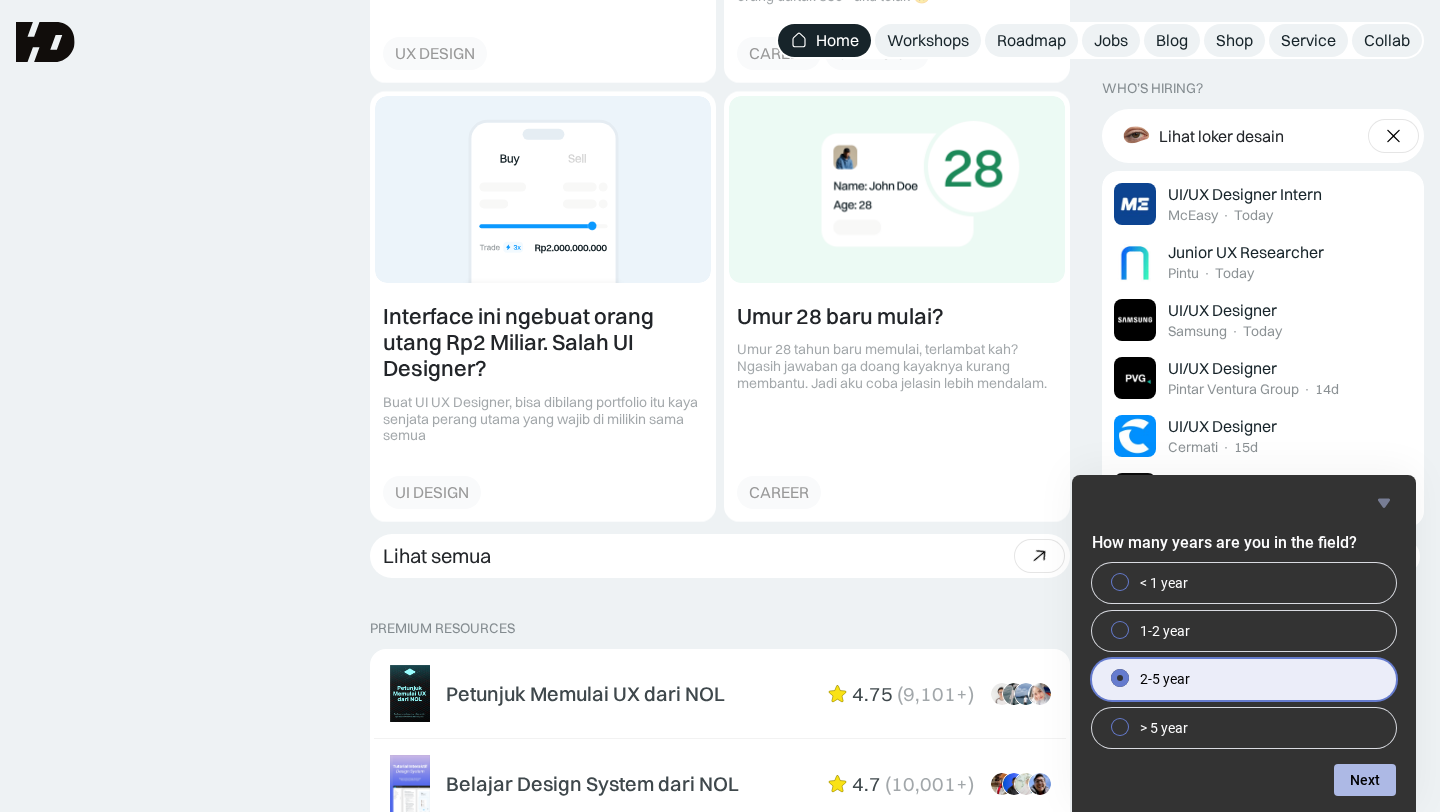 click on "Next" at bounding box center [1365, 780] 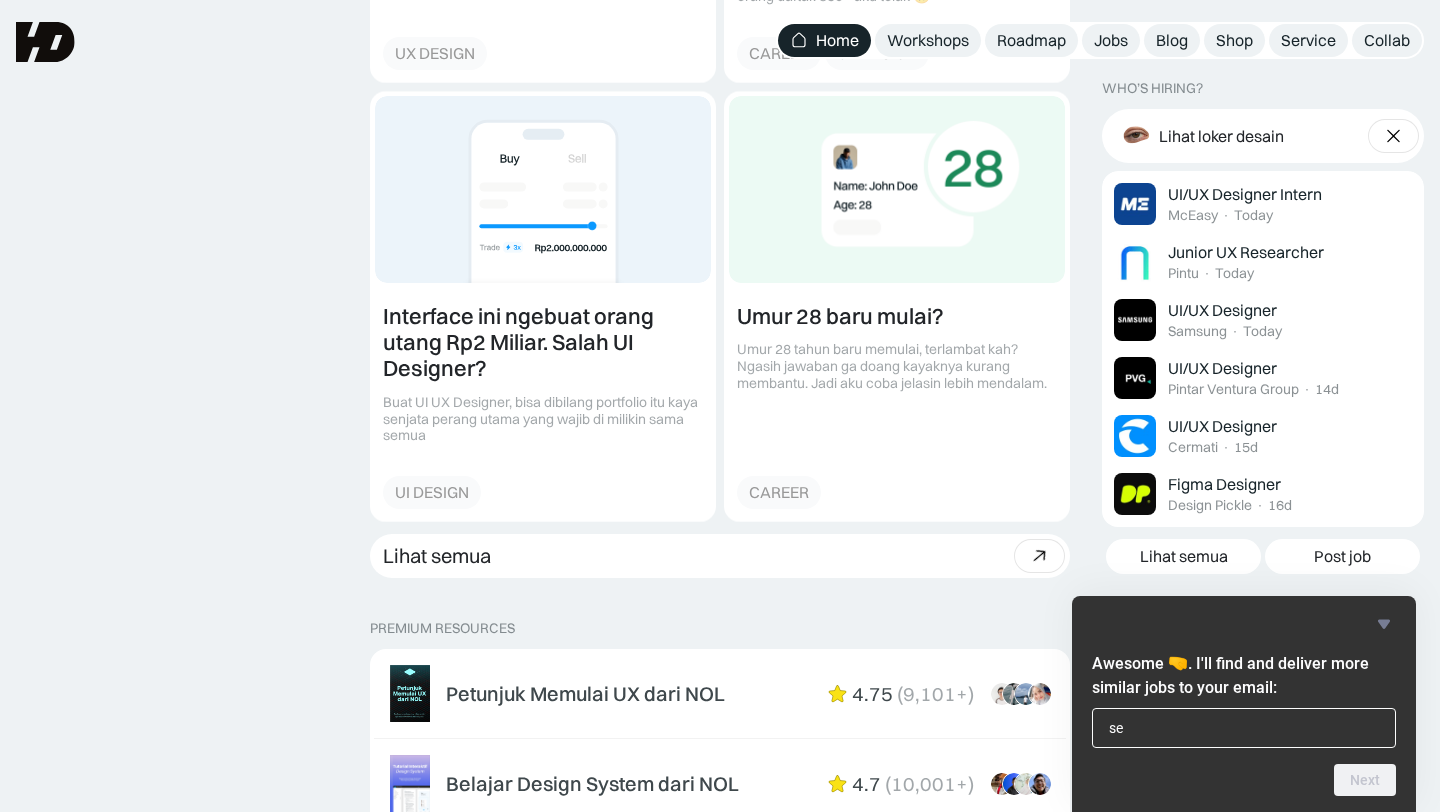 type on "s" 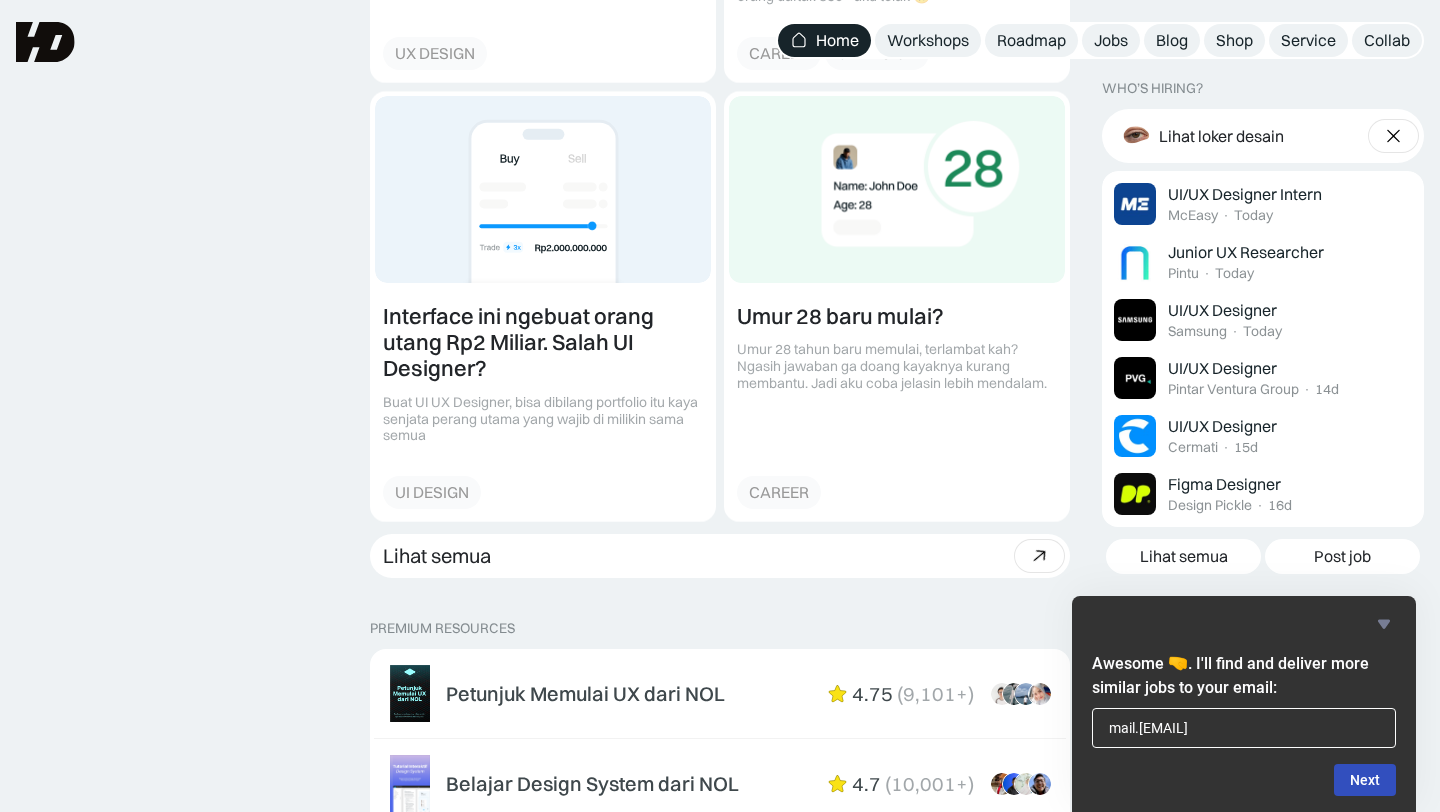type on "mail.septihidayah@gmail.com" 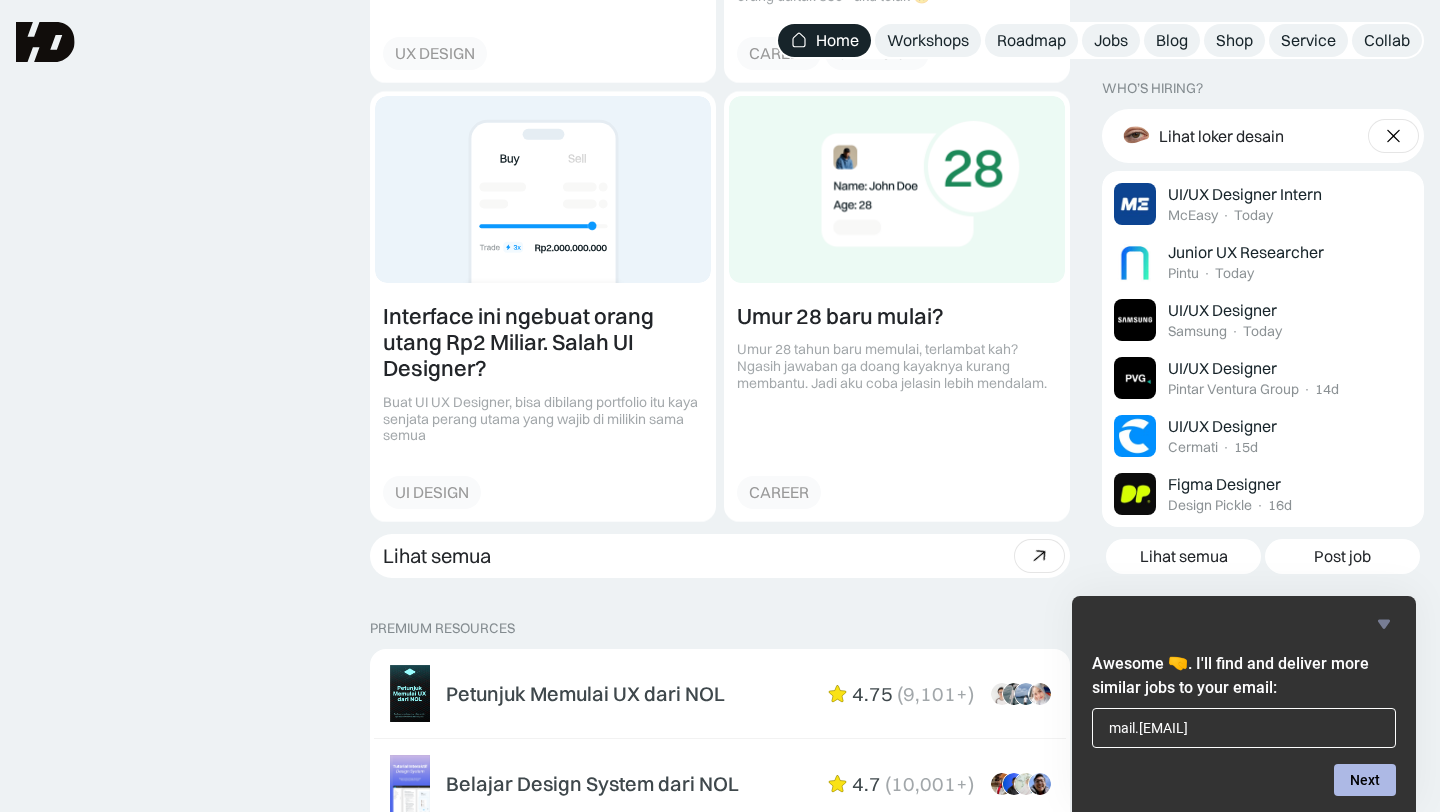 click on "Next" at bounding box center (1365, 780) 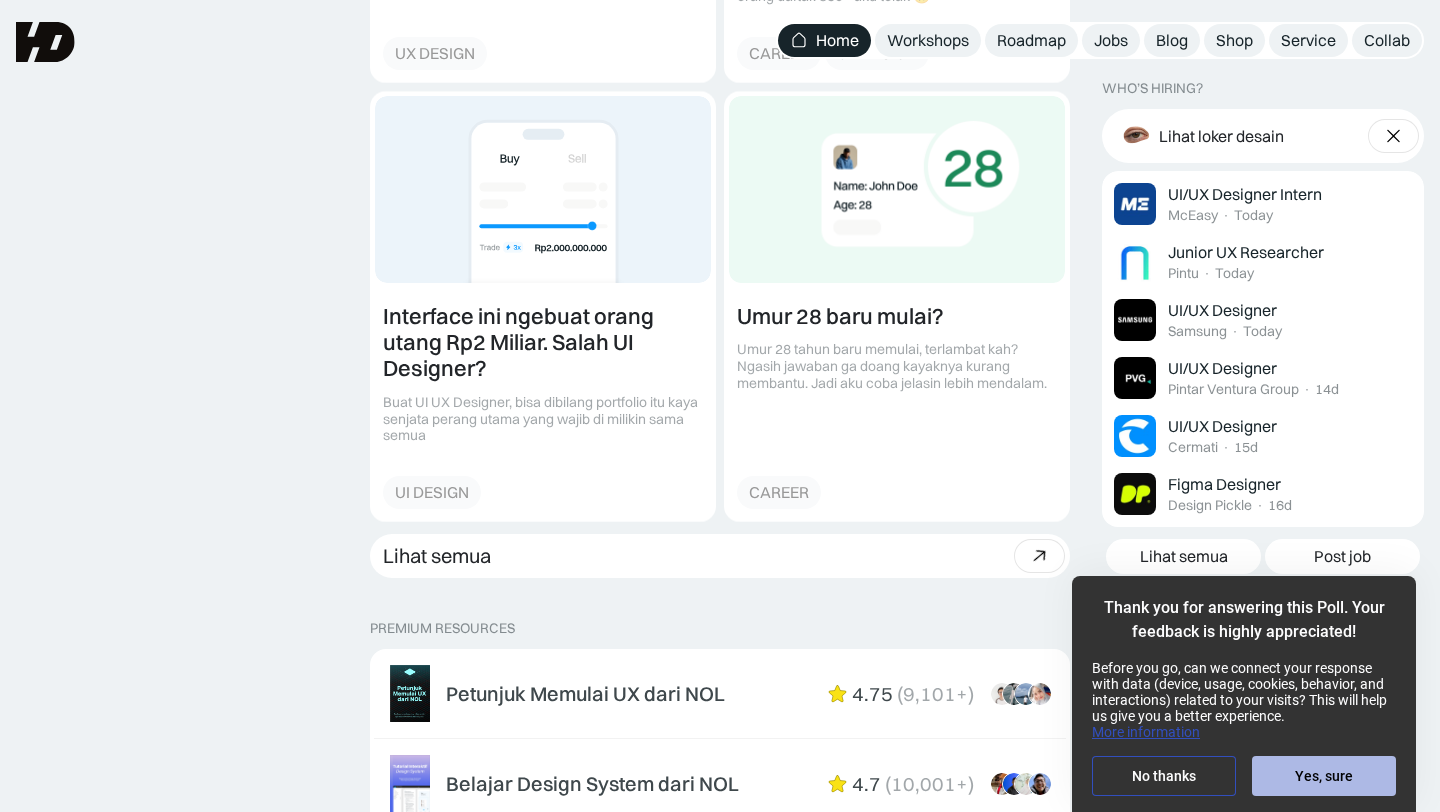 click on "Yes, sure" at bounding box center (1324, 776) 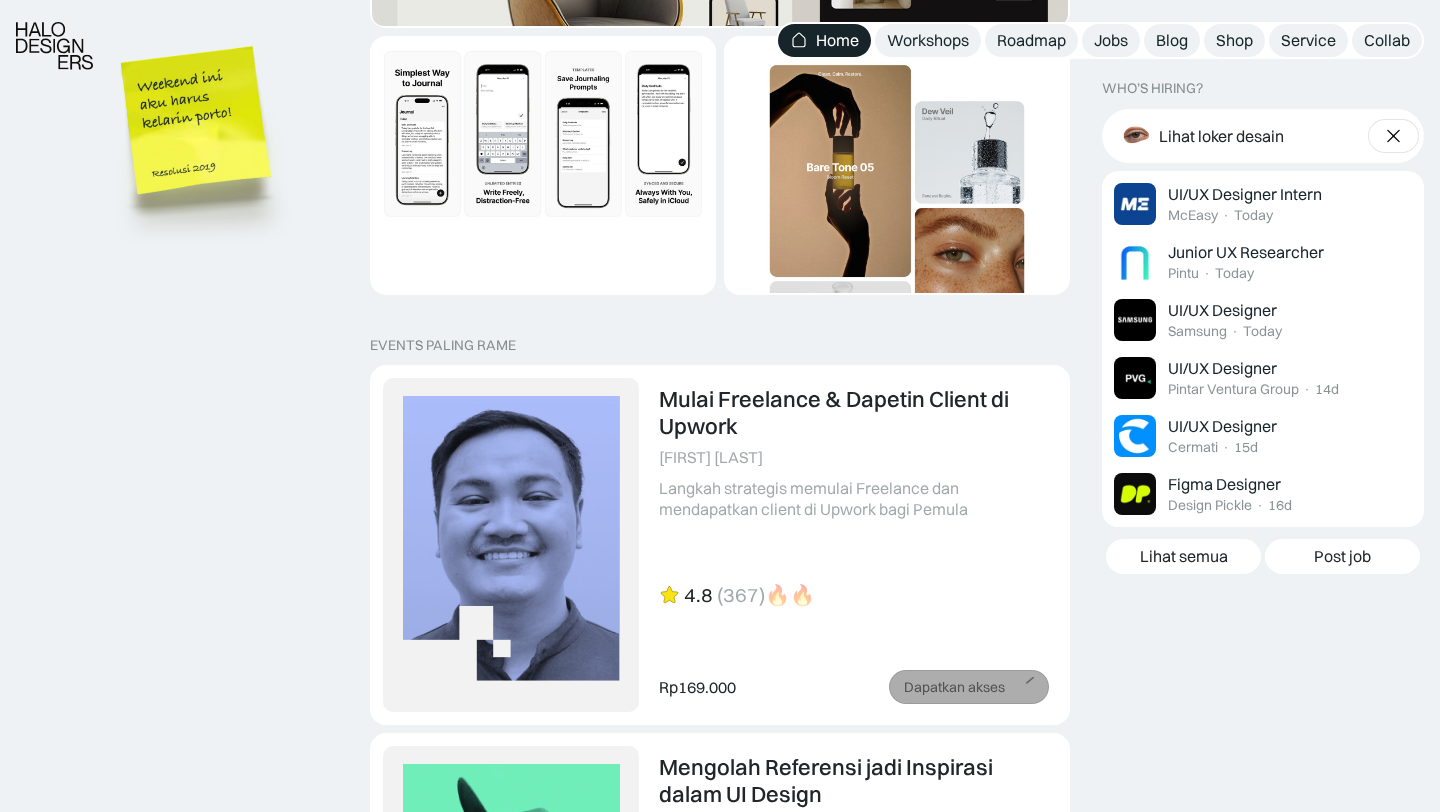 scroll, scrollTop: 3976, scrollLeft: 0, axis: vertical 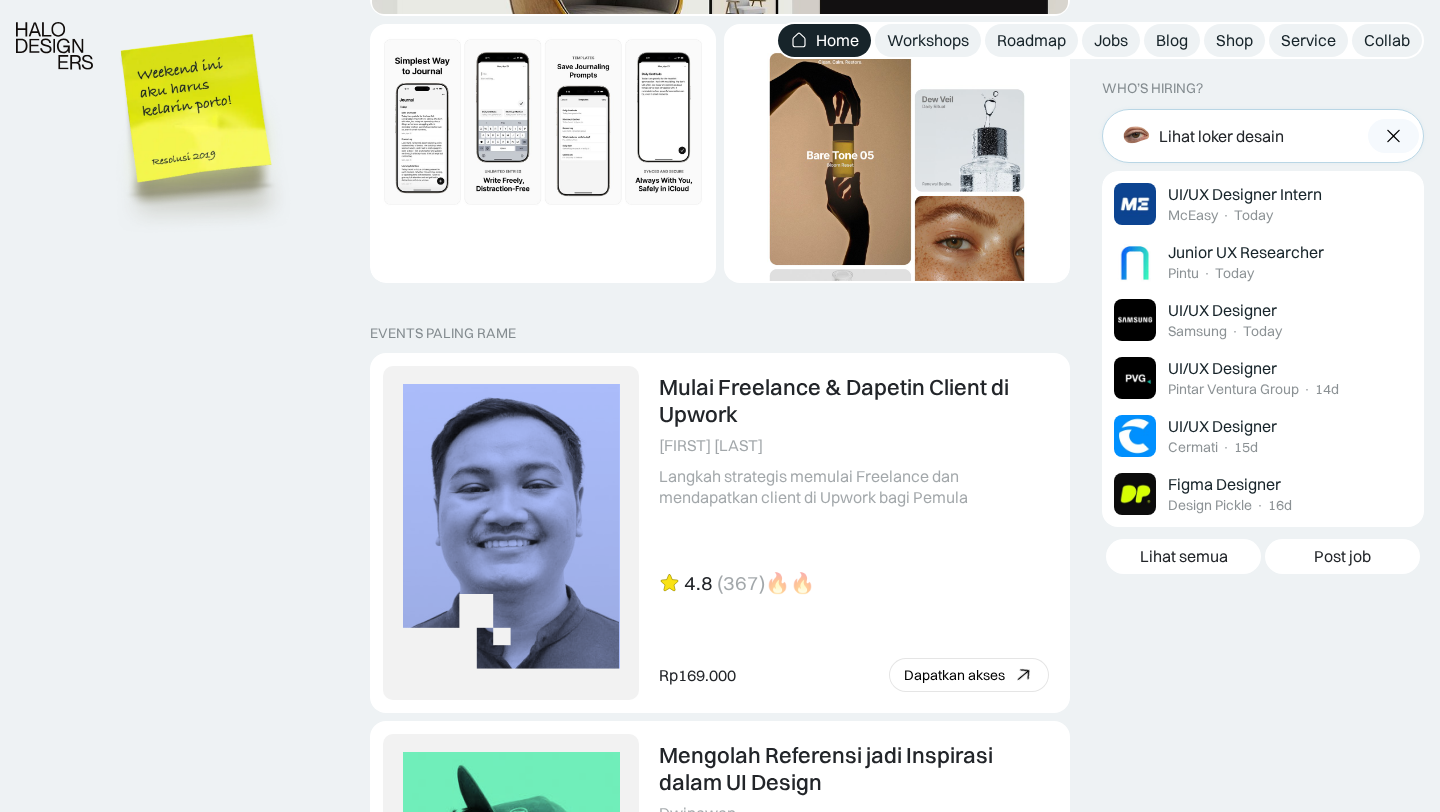 click at bounding box center [1393, 136] 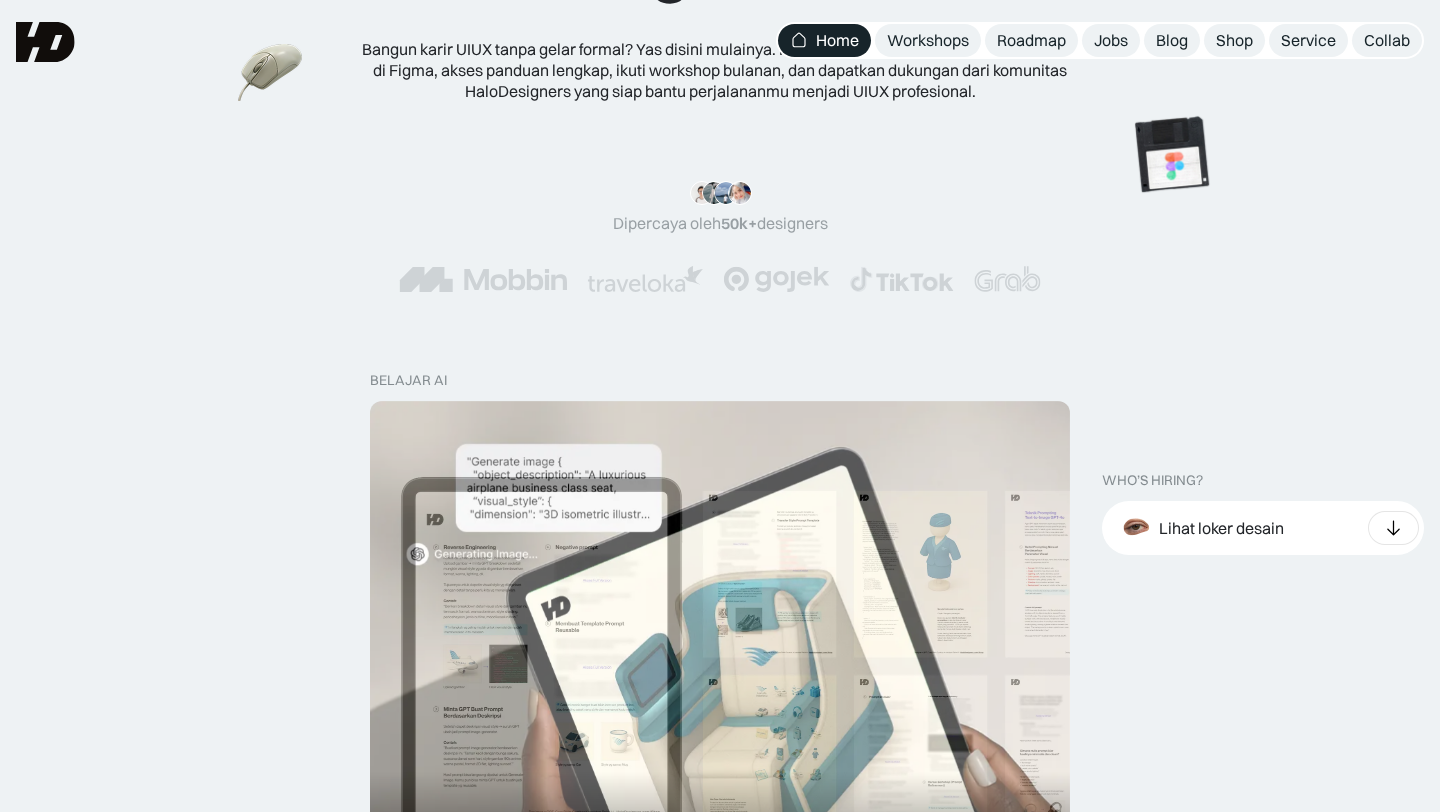 scroll, scrollTop: 0, scrollLeft: 0, axis: both 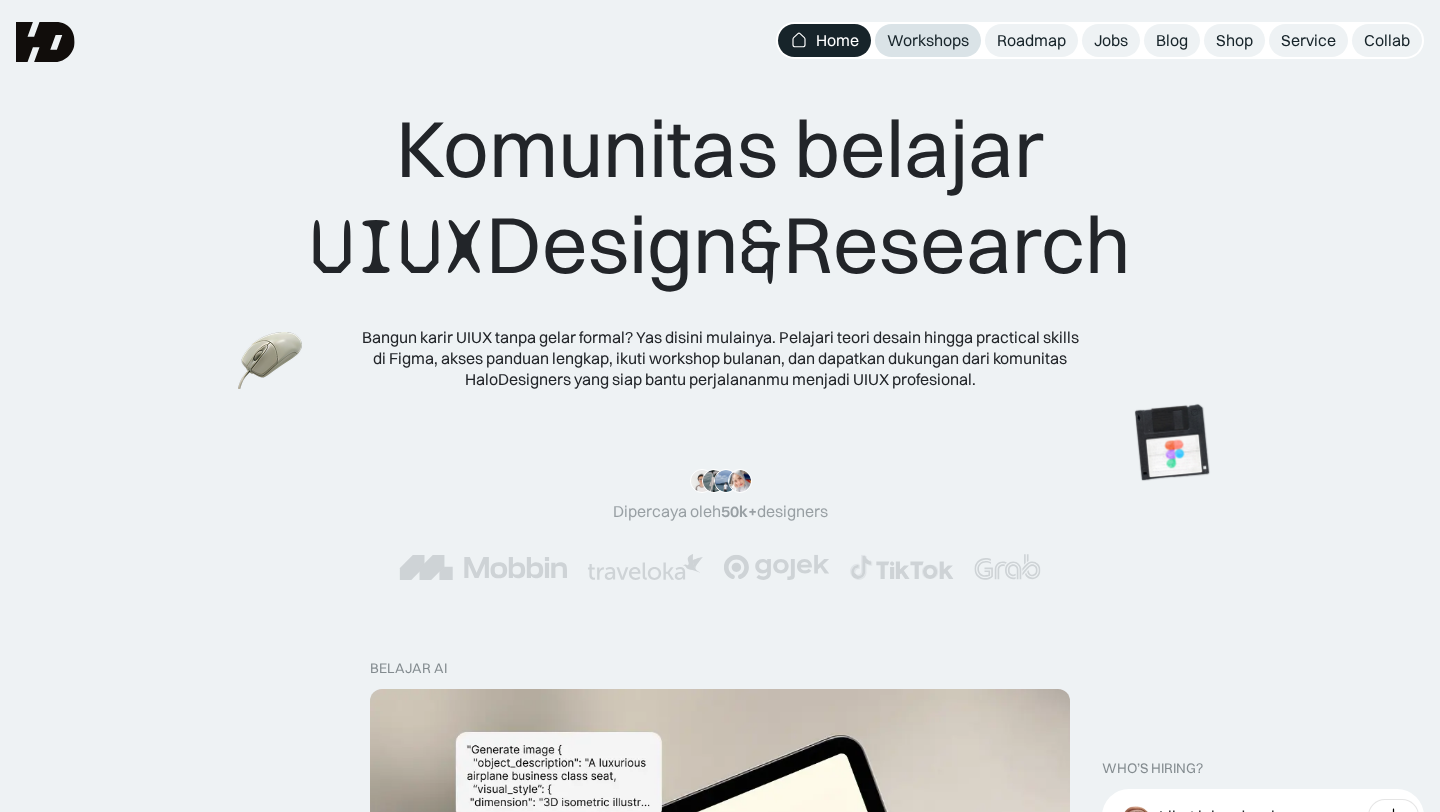 click on "Workshops" at bounding box center [928, 40] 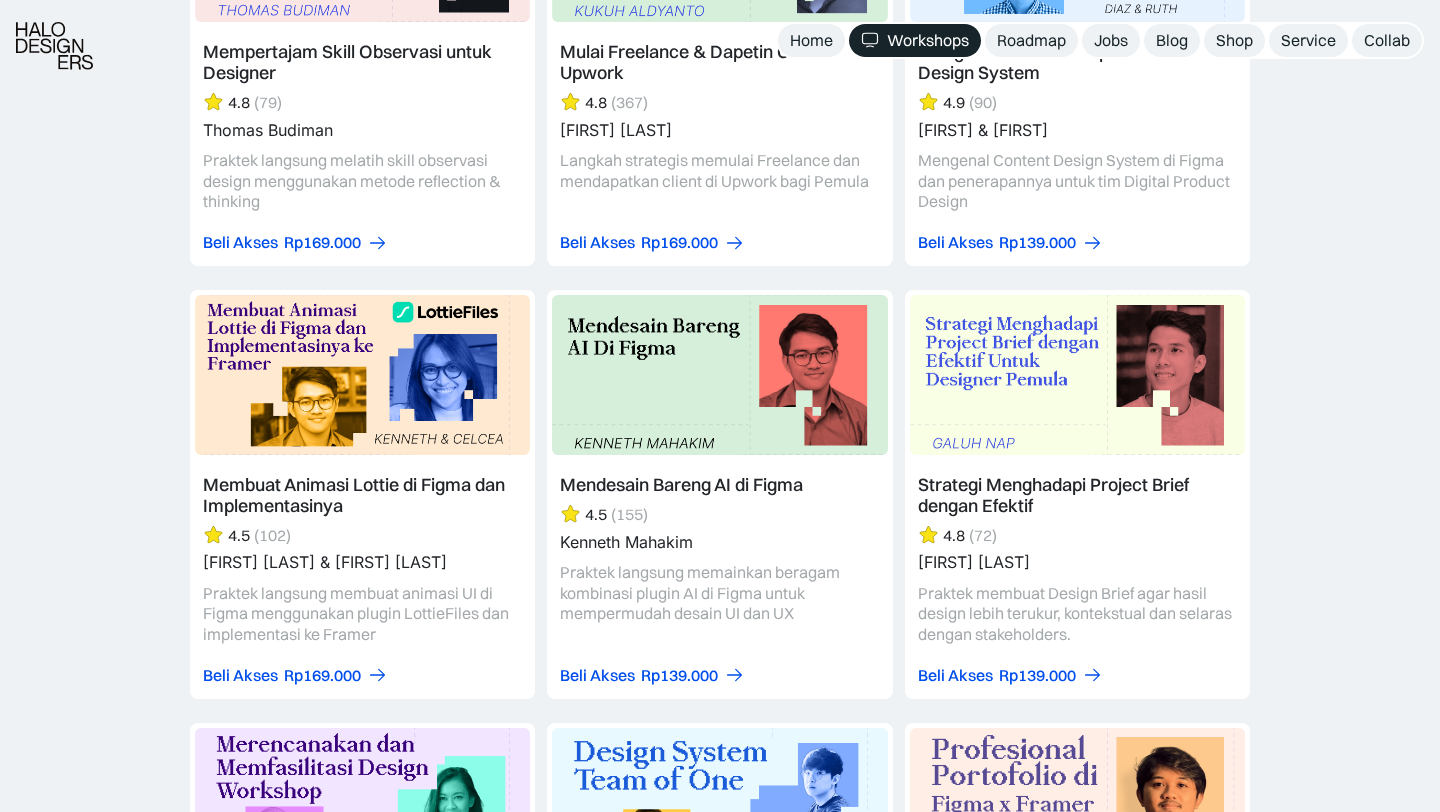 scroll, scrollTop: 5297, scrollLeft: 0, axis: vertical 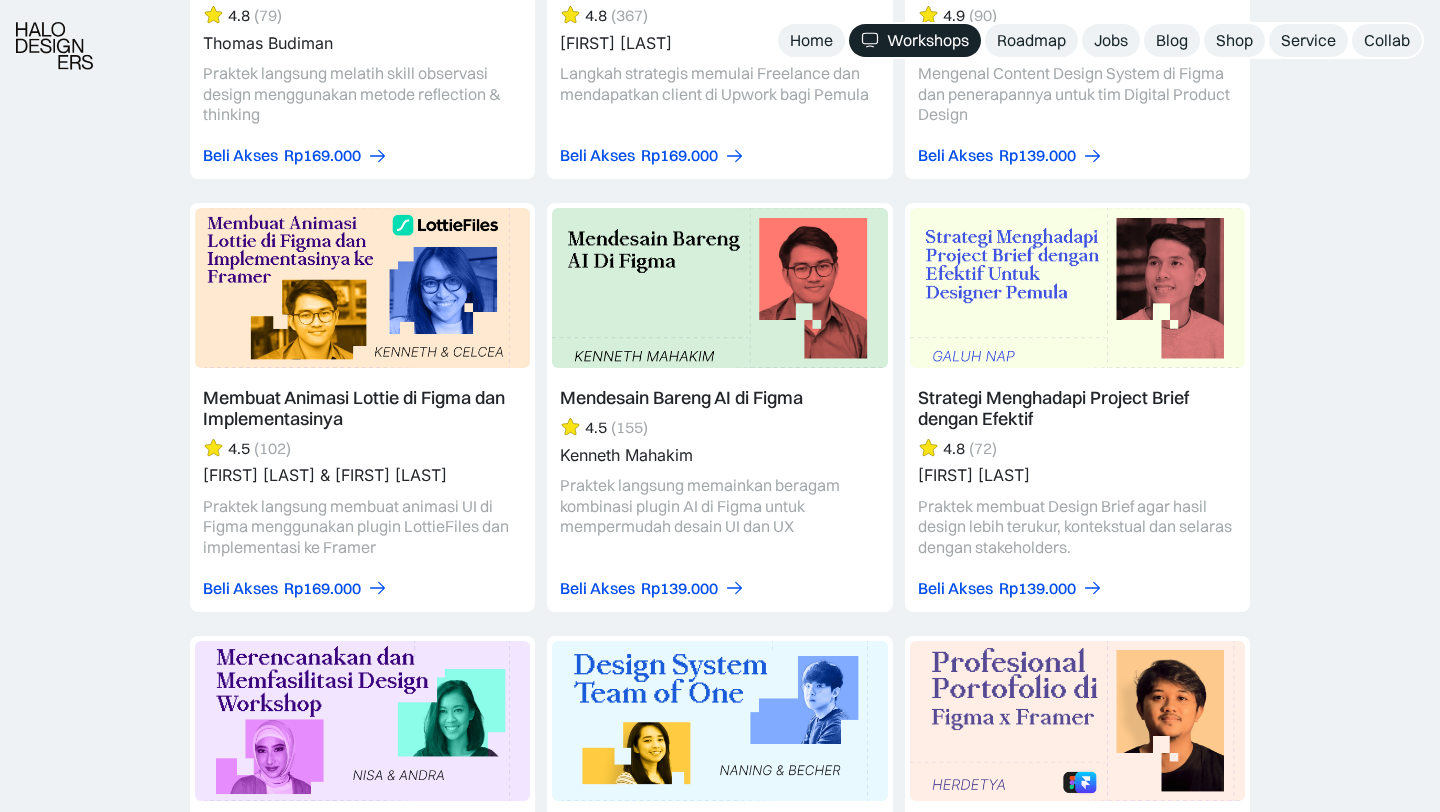 click at bounding box center (1077, 407) 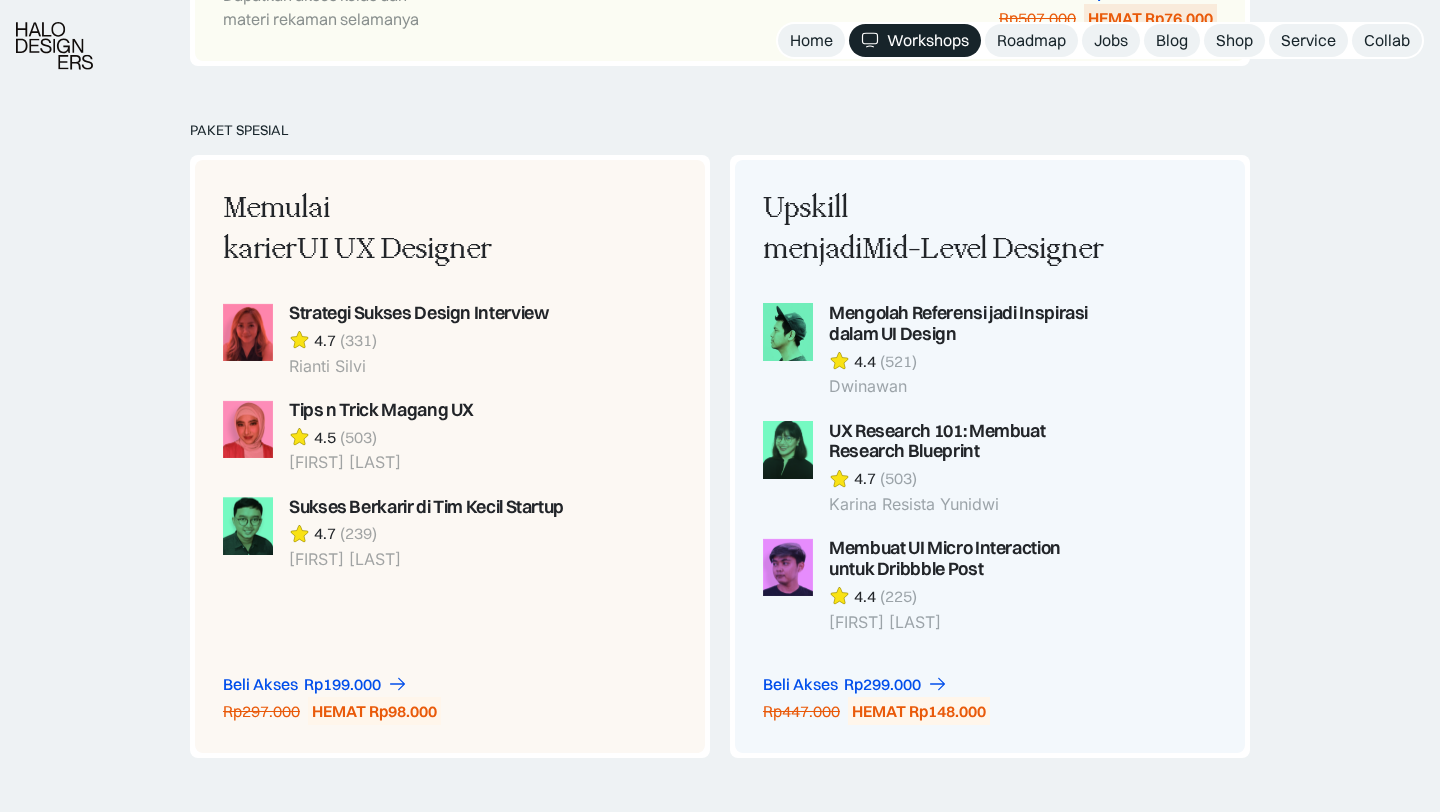 scroll, scrollTop: 1541, scrollLeft: 0, axis: vertical 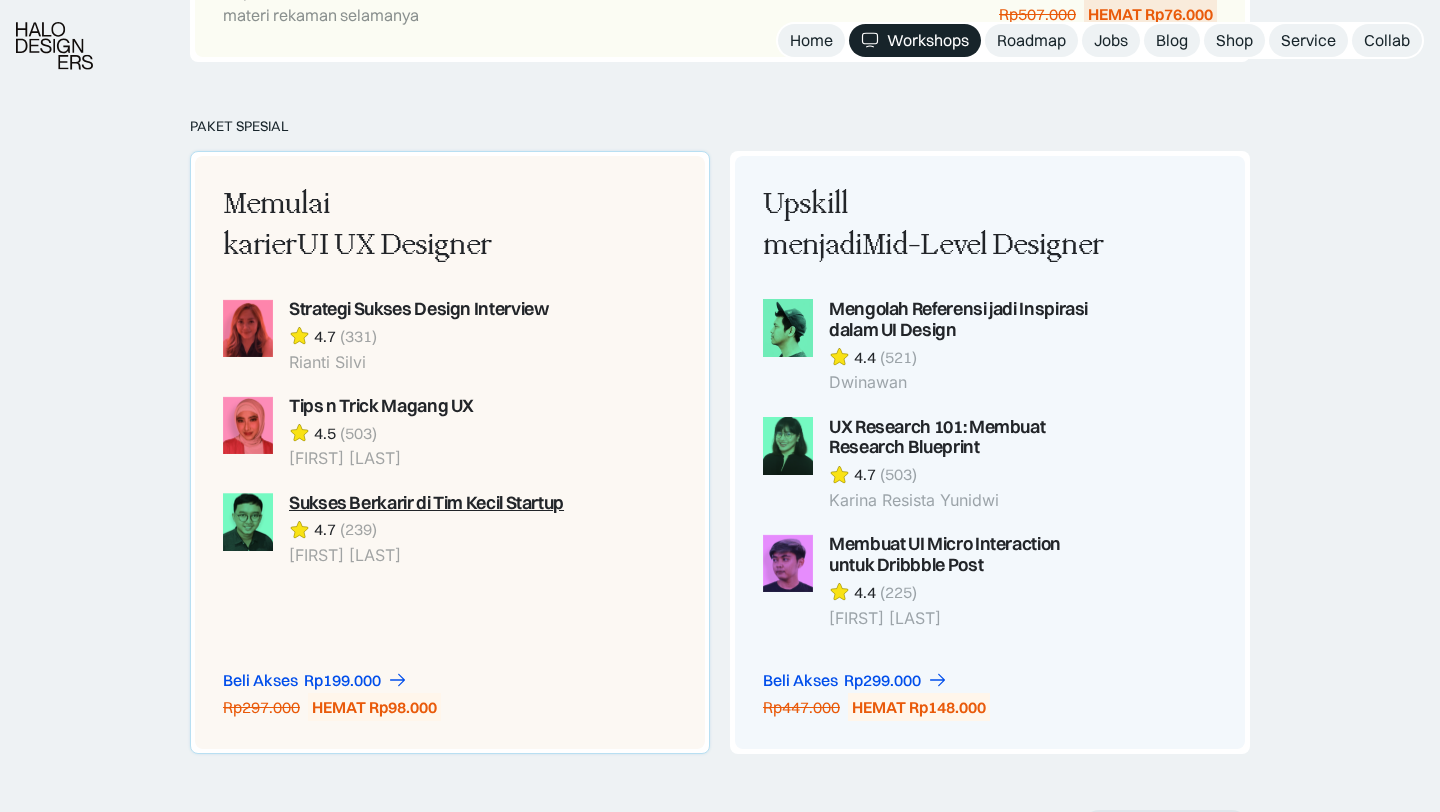 click on "Sukses Berkarir di Tim Kecil Startup" at bounding box center [426, 503] 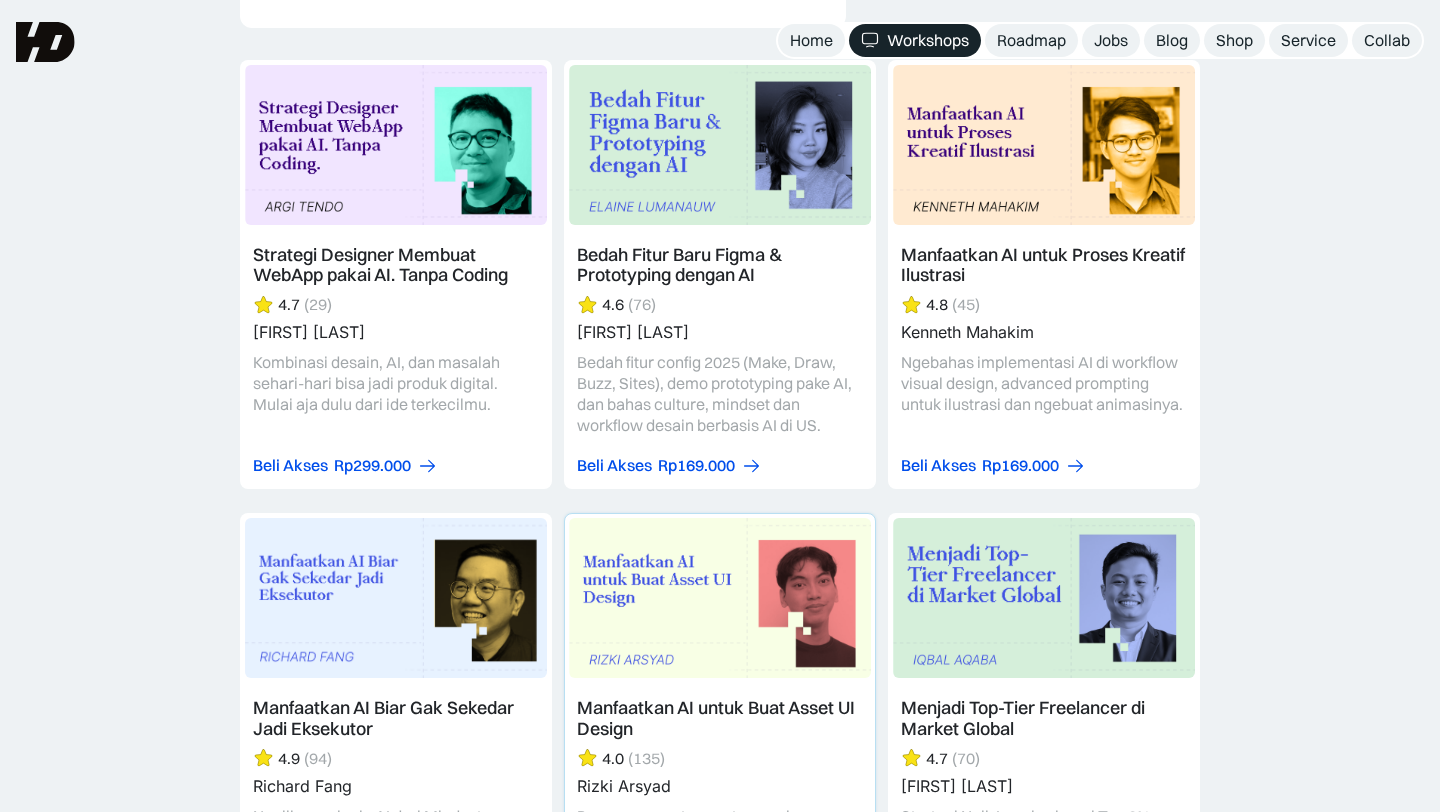 scroll, scrollTop: 5269, scrollLeft: 0, axis: vertical 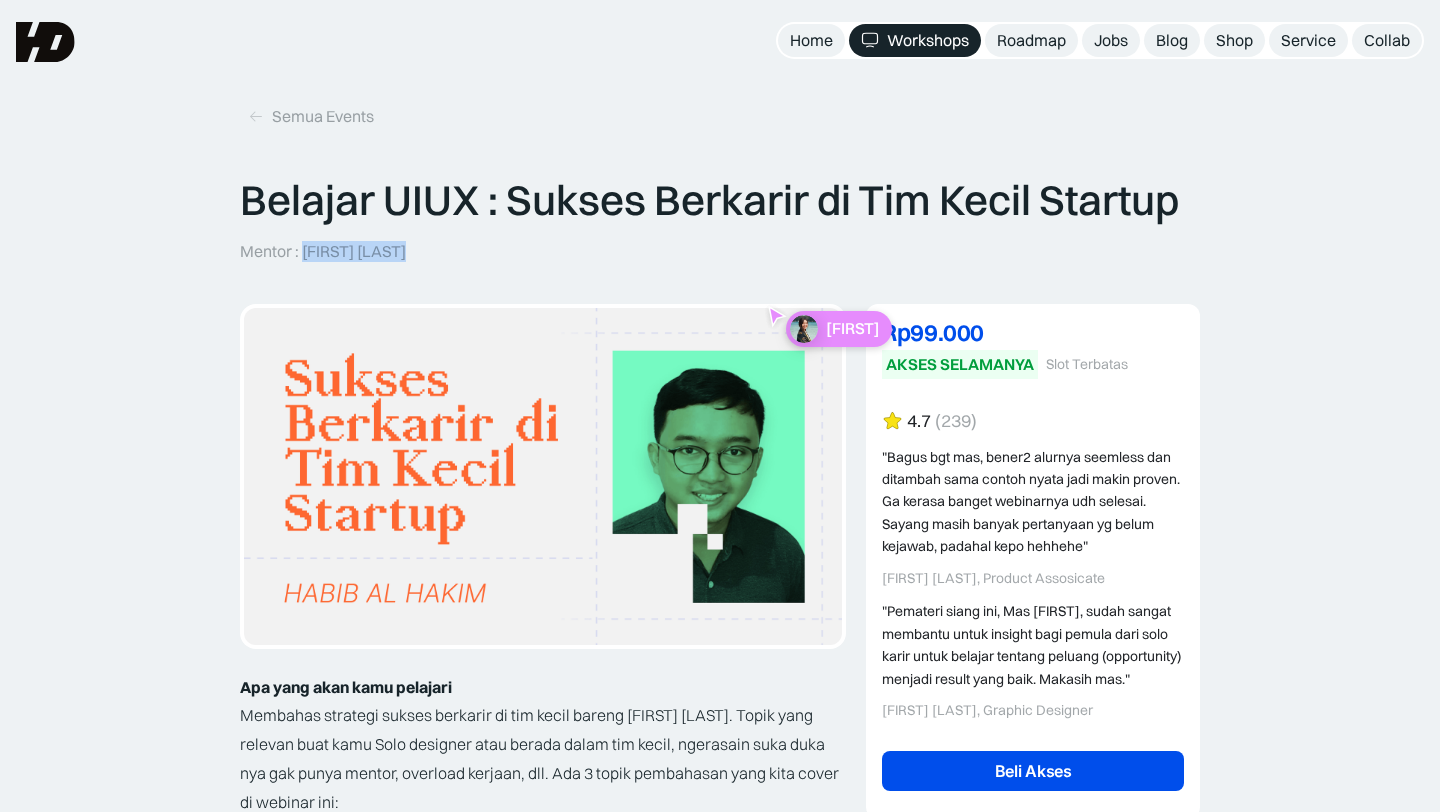drag, startPoint x: 432, startPoint y: 253, endPoint x: 304, endPoint y: 250, distance: 128.03516 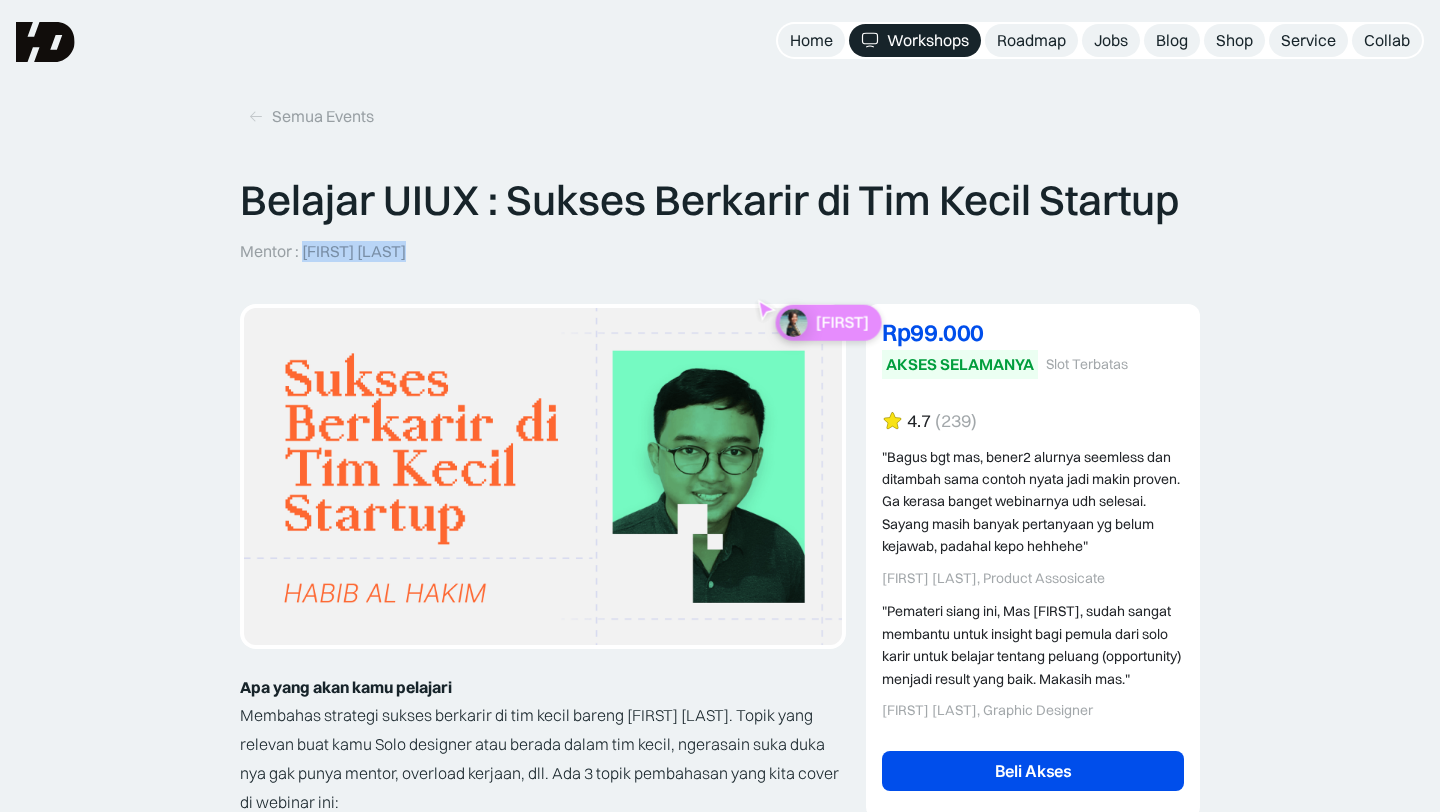 copy on "[FIRST] [LAST]" 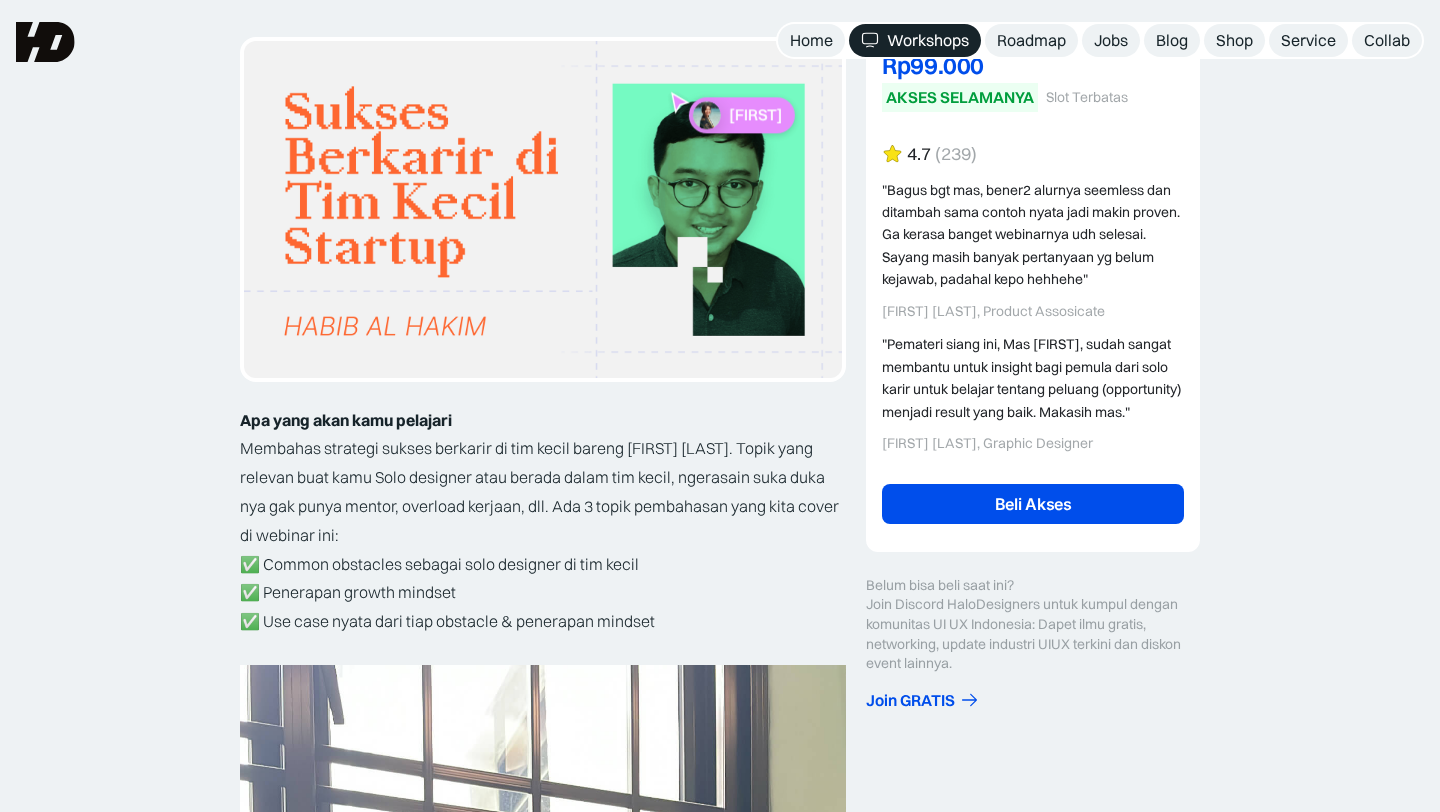 scroll, scrollTop: 0, scrollLeft: 0, axis: both 